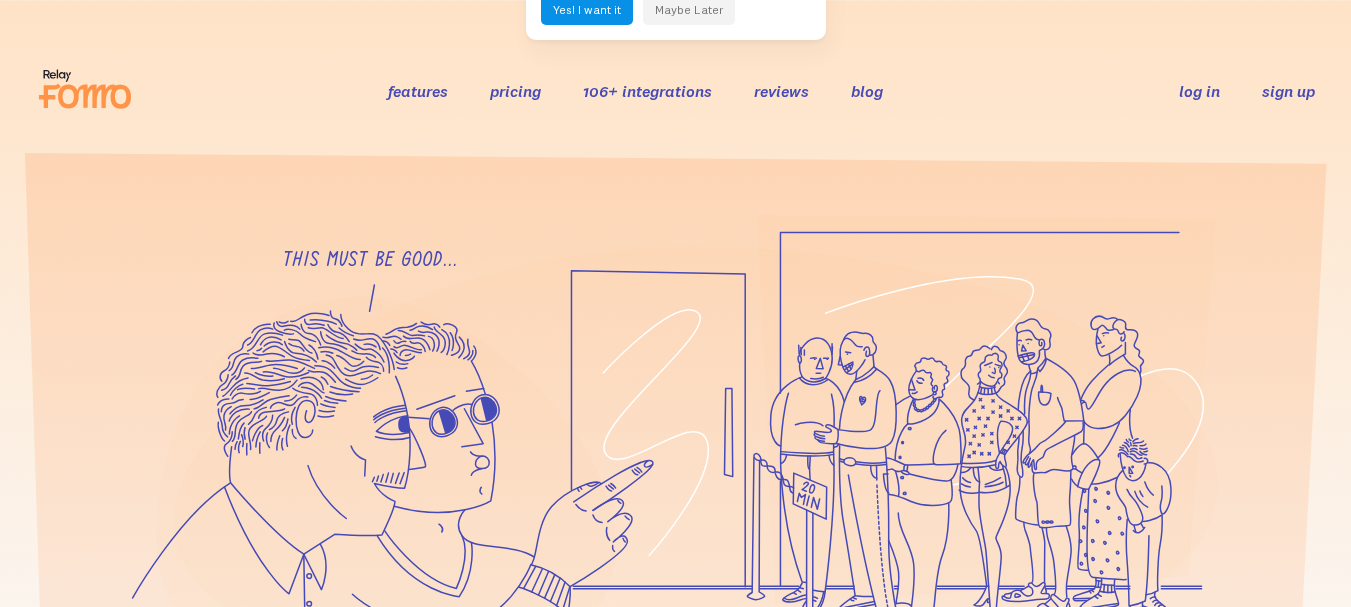 scroll, scrollTop: 0, scrollLeft: 0, axis: both 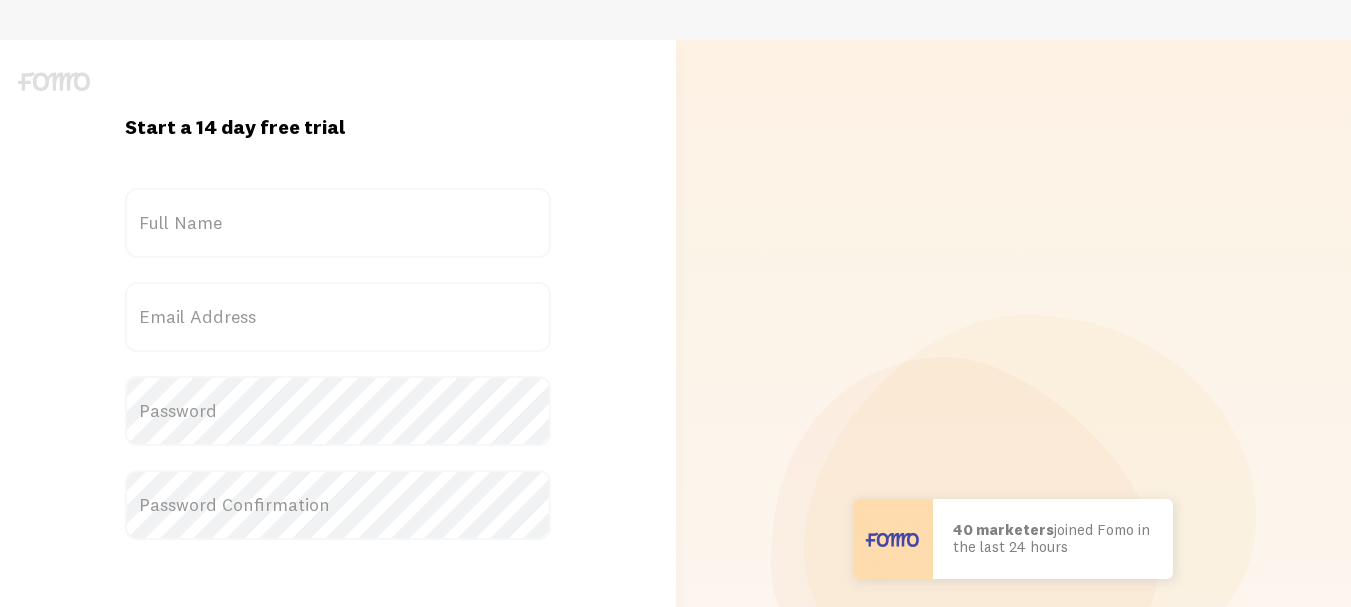 click on "Full Name" at bounding box center [338, 223] 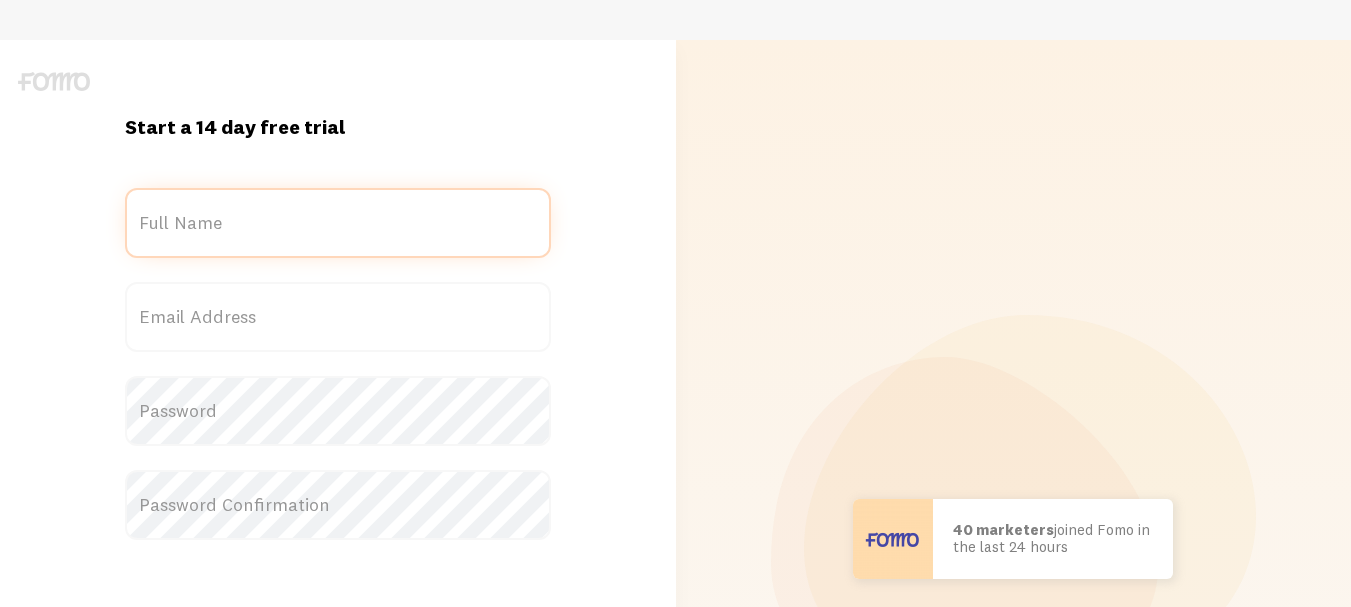 click on "Full Name" at bounding box center (338, 223) 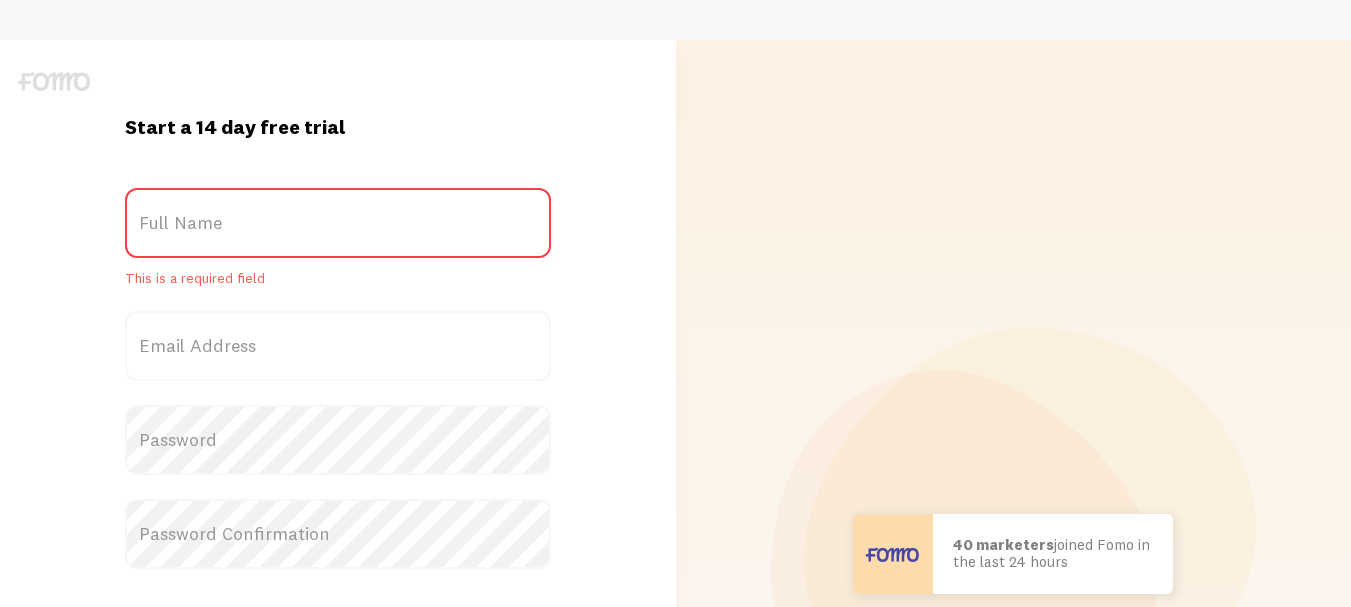 click on "Full Name" at bounding box center (338, 223) 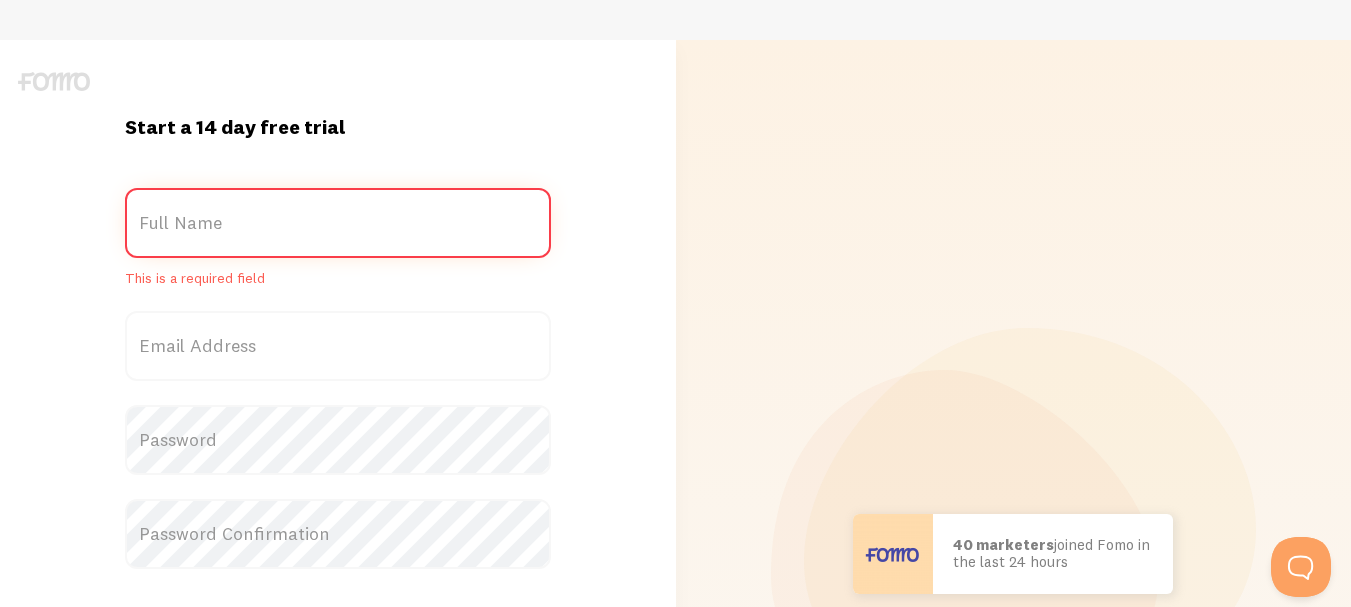 scroll, scrollTop: 0, scrollLeft: 0, axis: both 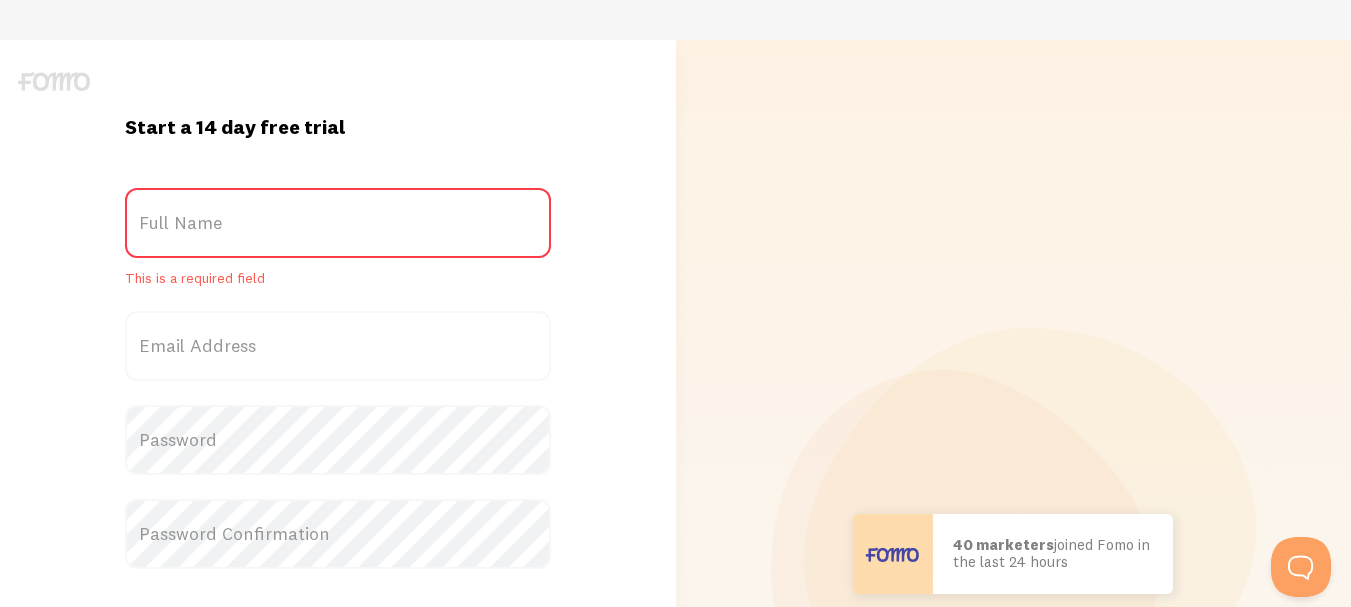 click on "Full Name" at bounding box center [338, 223] 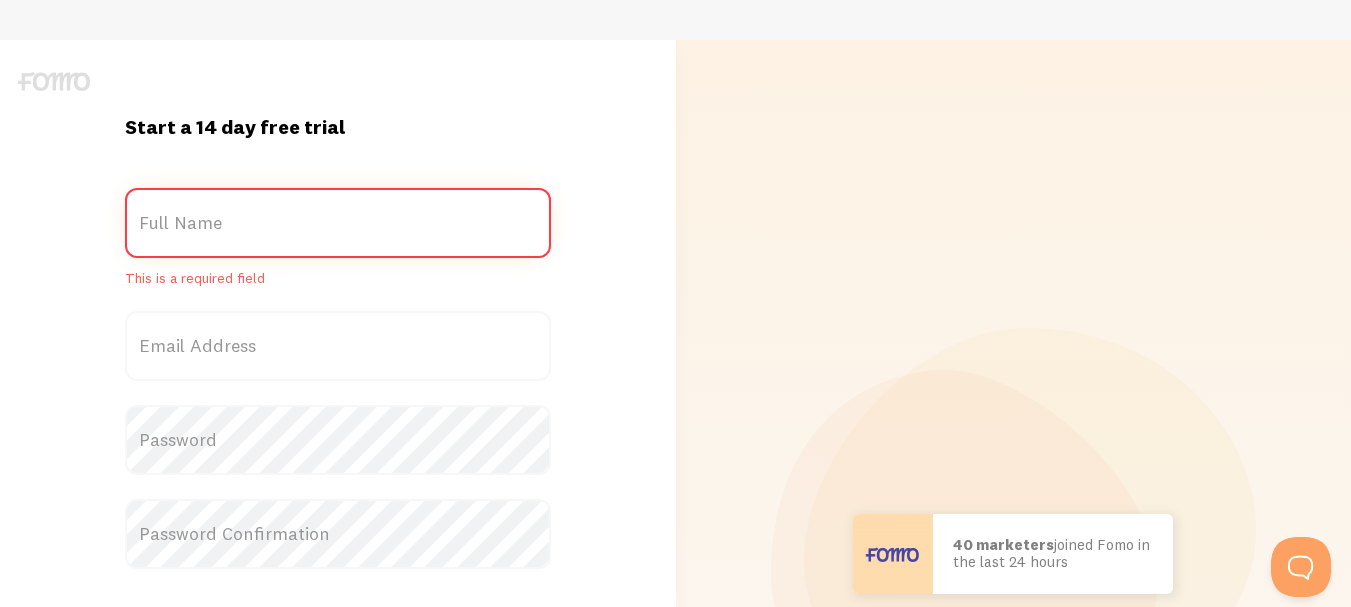 click on "Full Name" at bounding box center [338, 223] 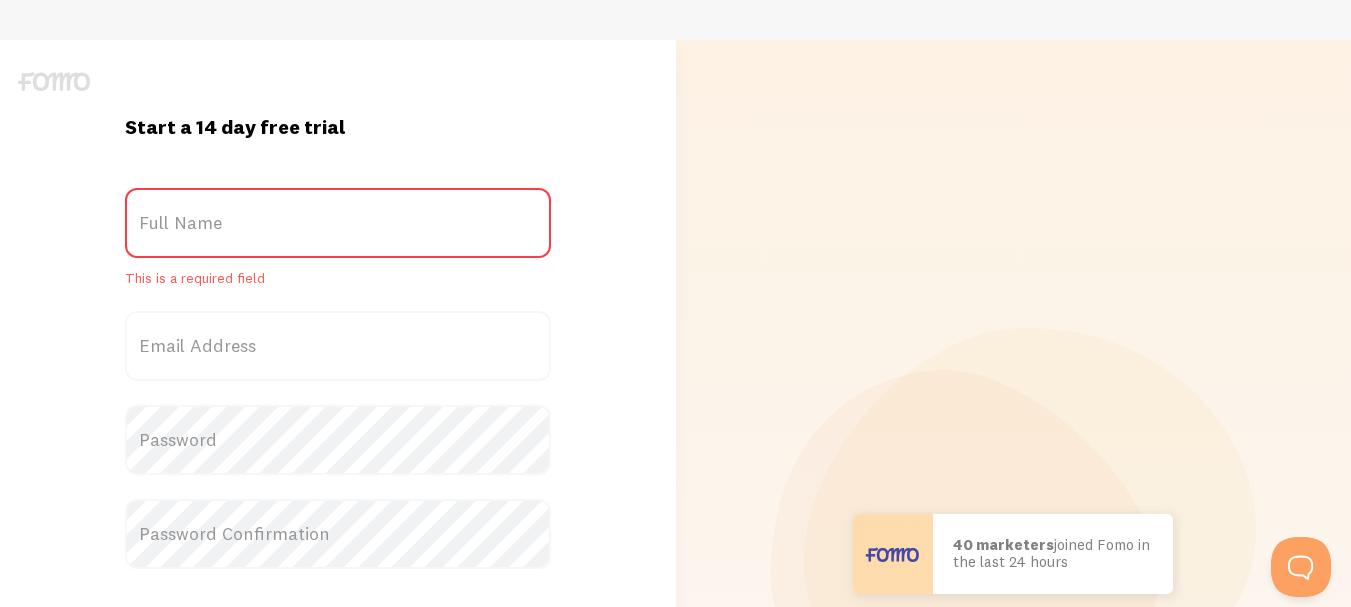 click on "Start a 14 day free trial" at bounding box center (338, 127) 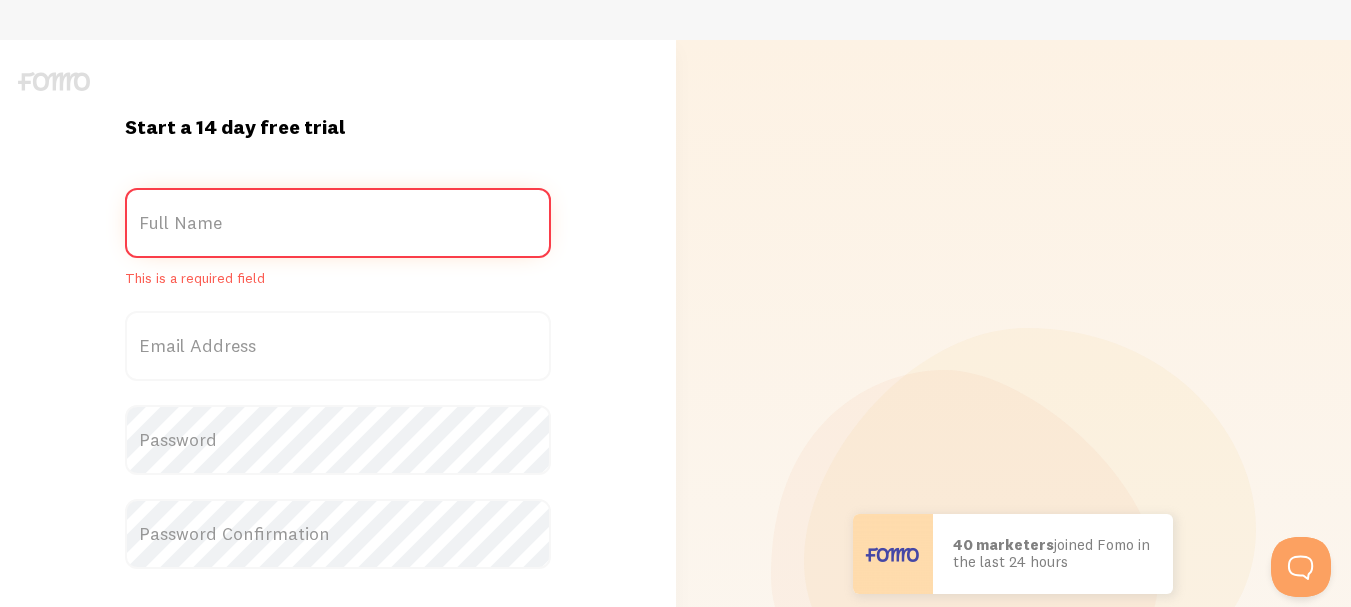 click on "Full Name" at bounding box center [338, 223] 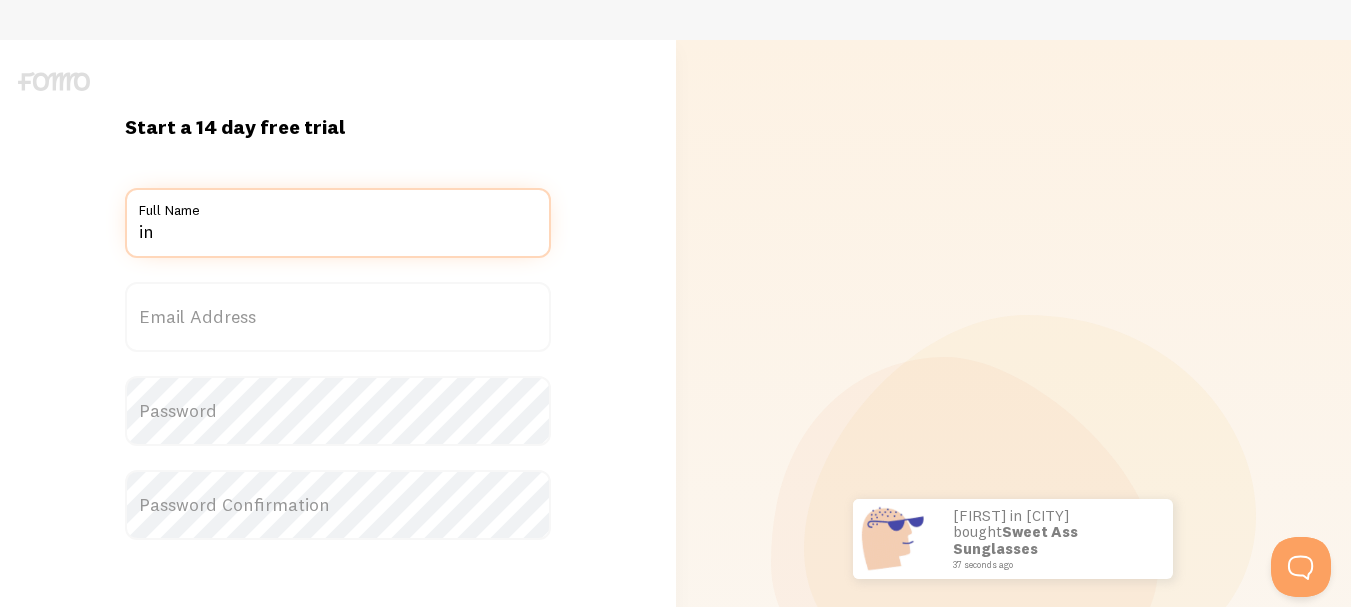 type on "i" 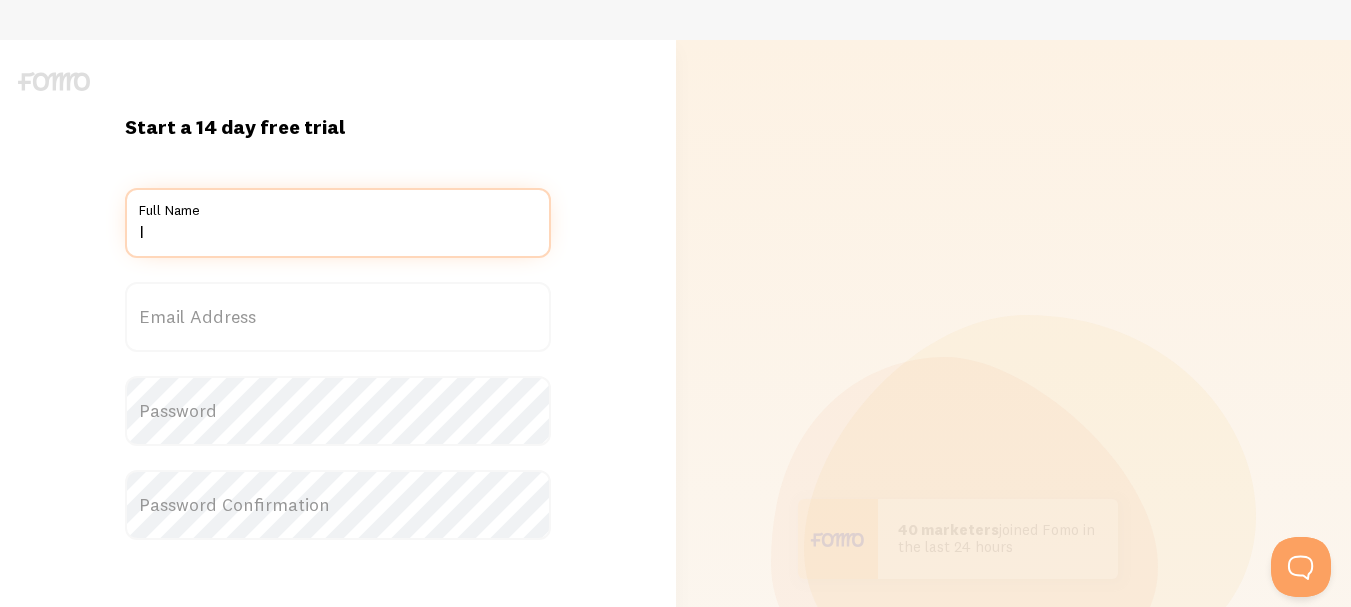 type on "Indoor Air Professionals" 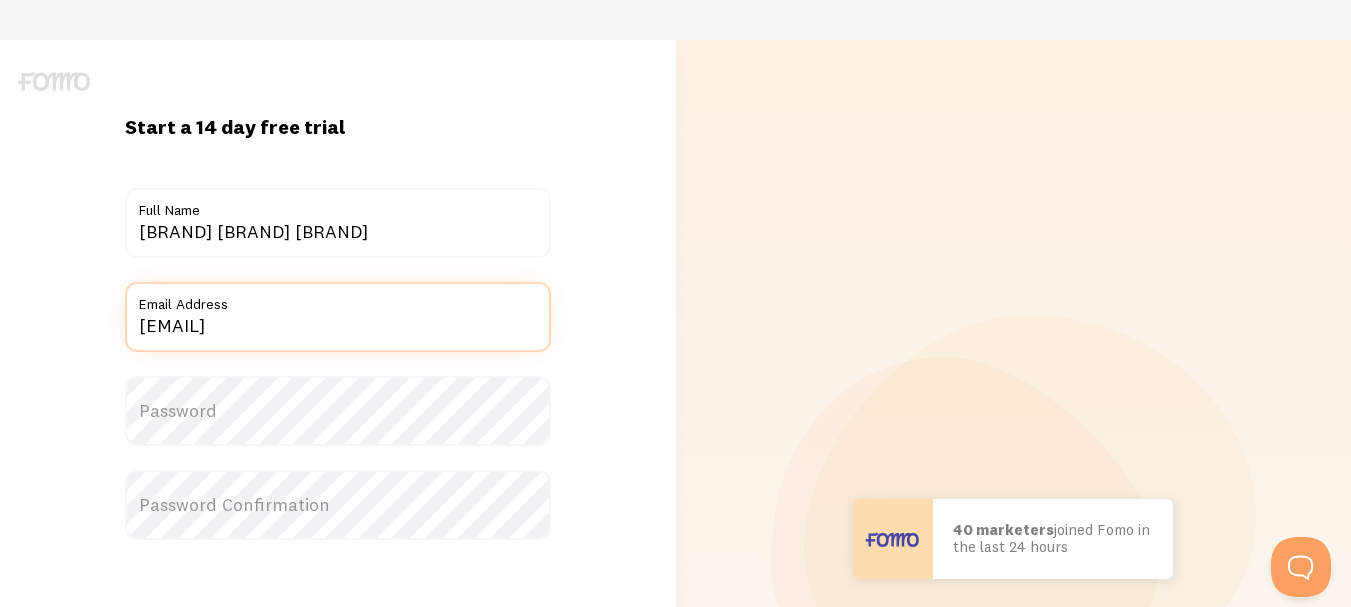 click on "lauriek@indoorairpro.com" at bounding box center (338, 317) 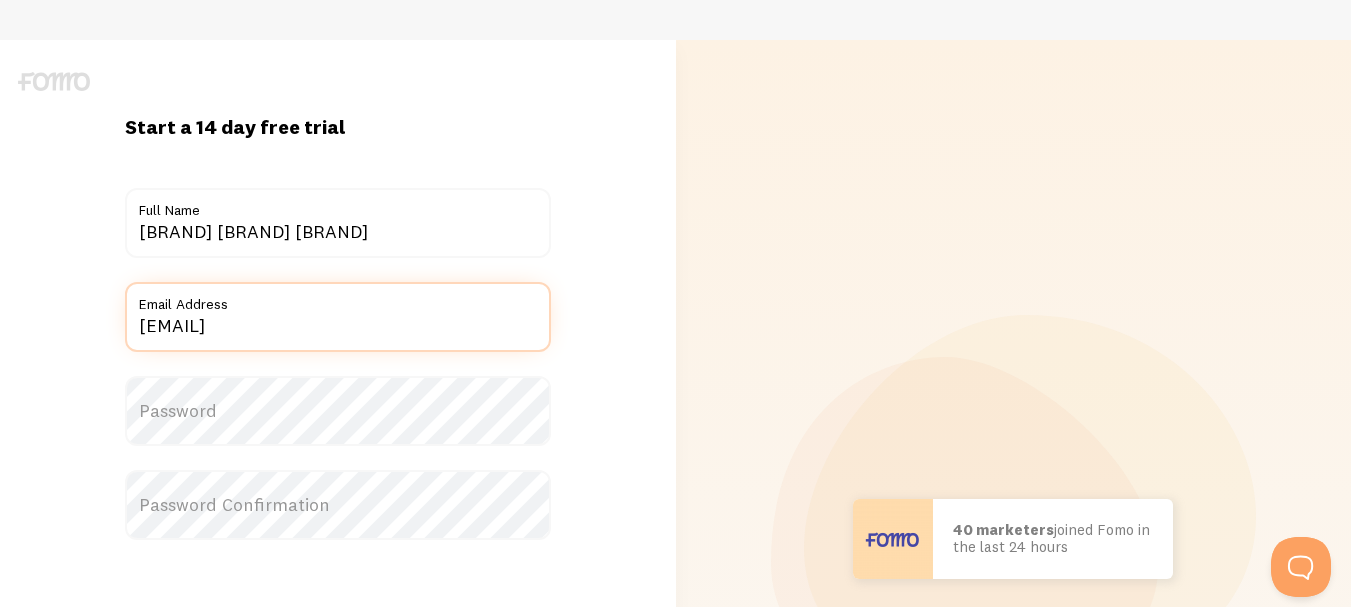 type on "[EMAIL]" 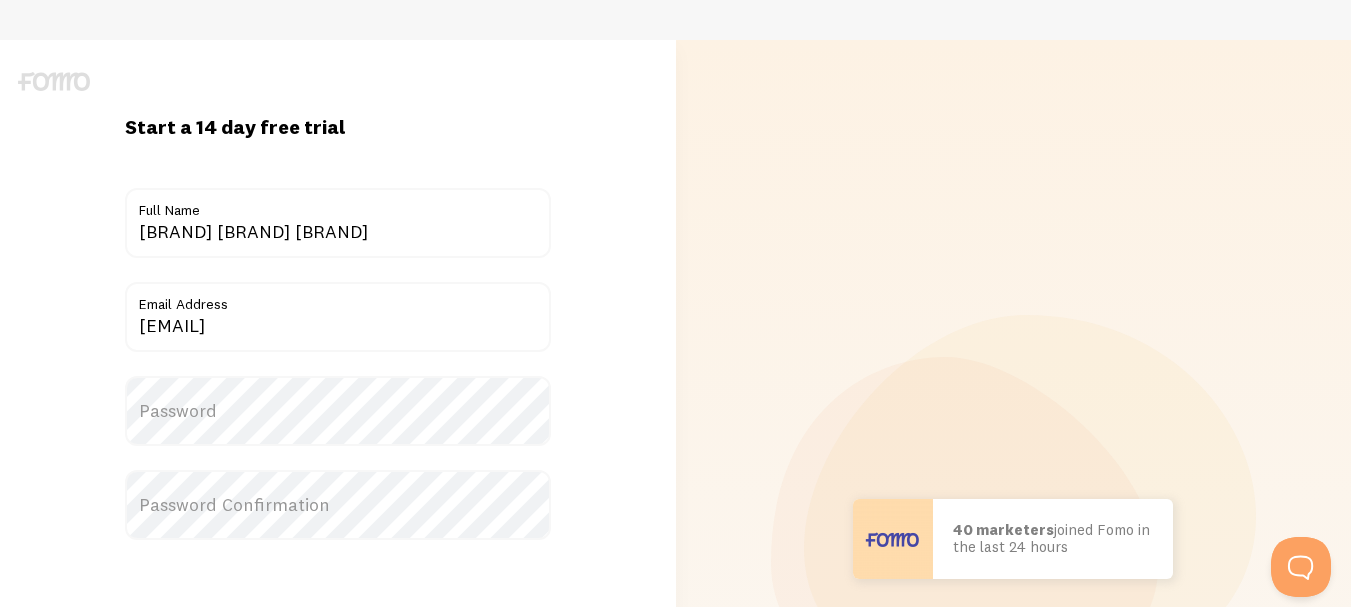 click on "Password" at bounding box center (338, 411) 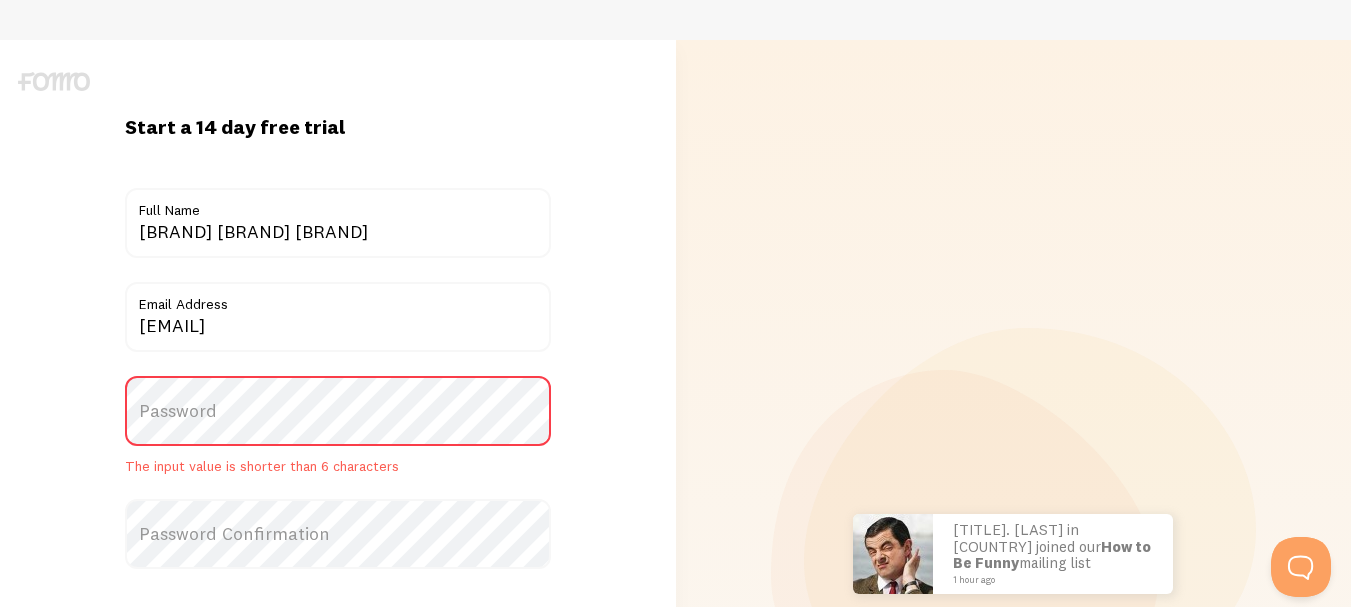 click on "Password" at bounding box center (338, 411) 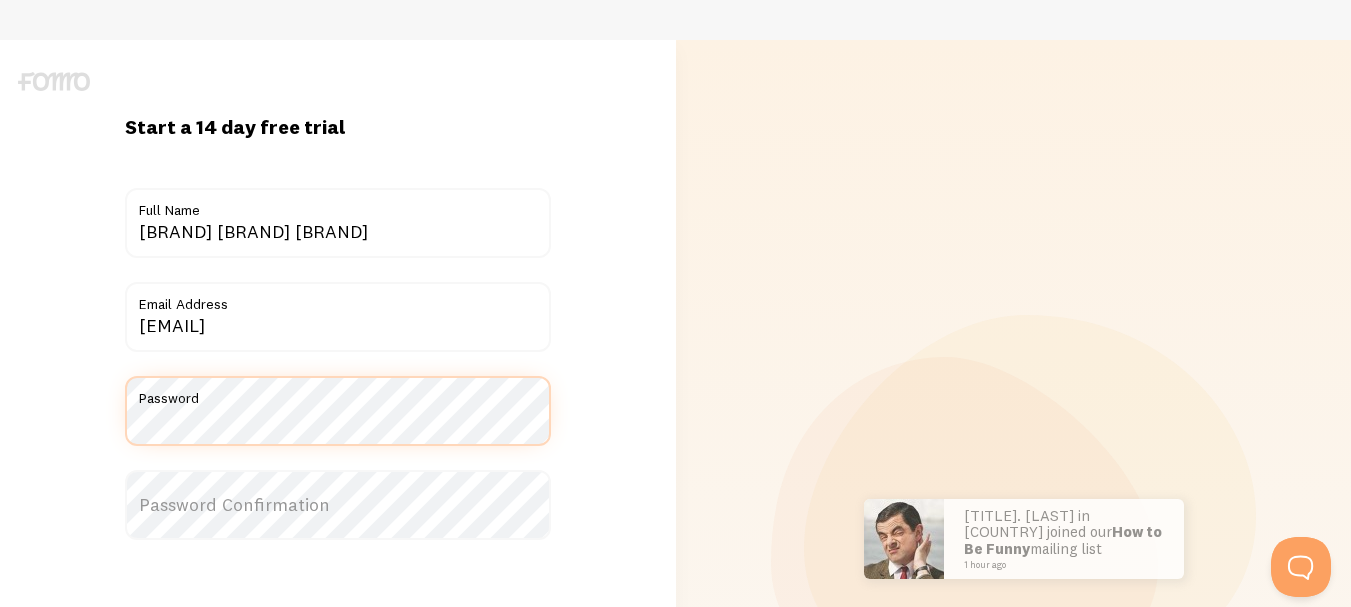 scroll, scrollTop: 100, scrollLeft: 0, axis: vertical 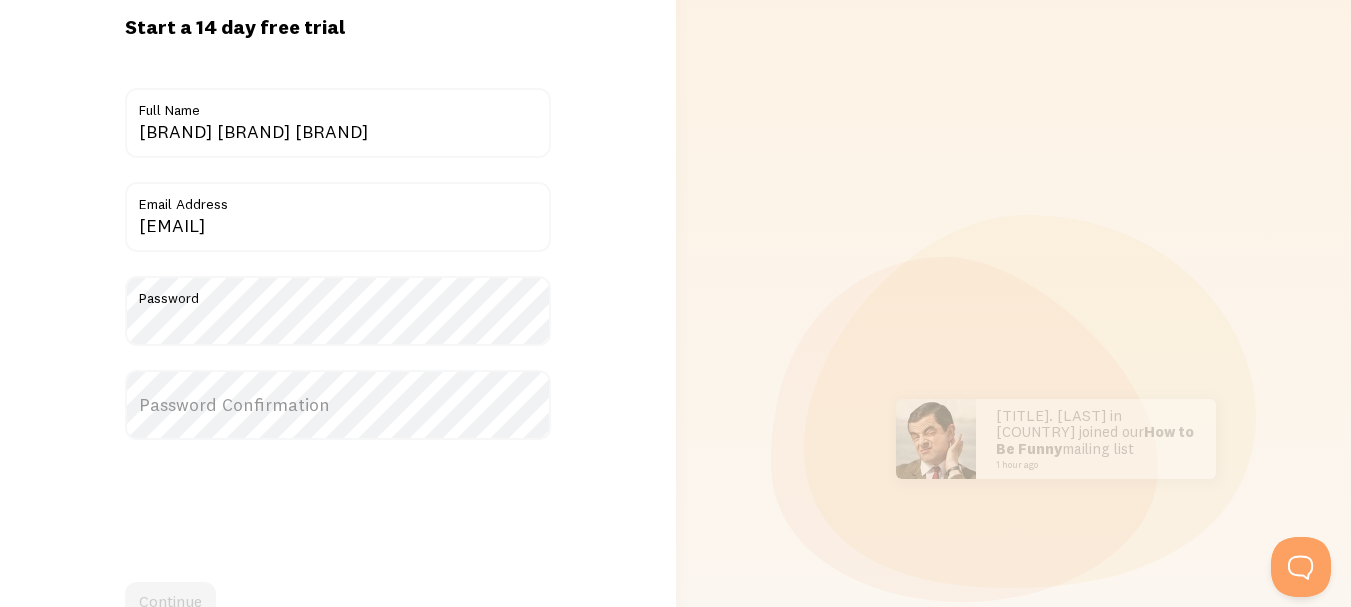 click on "Password Confirmation" at bounding box center [338, 405] 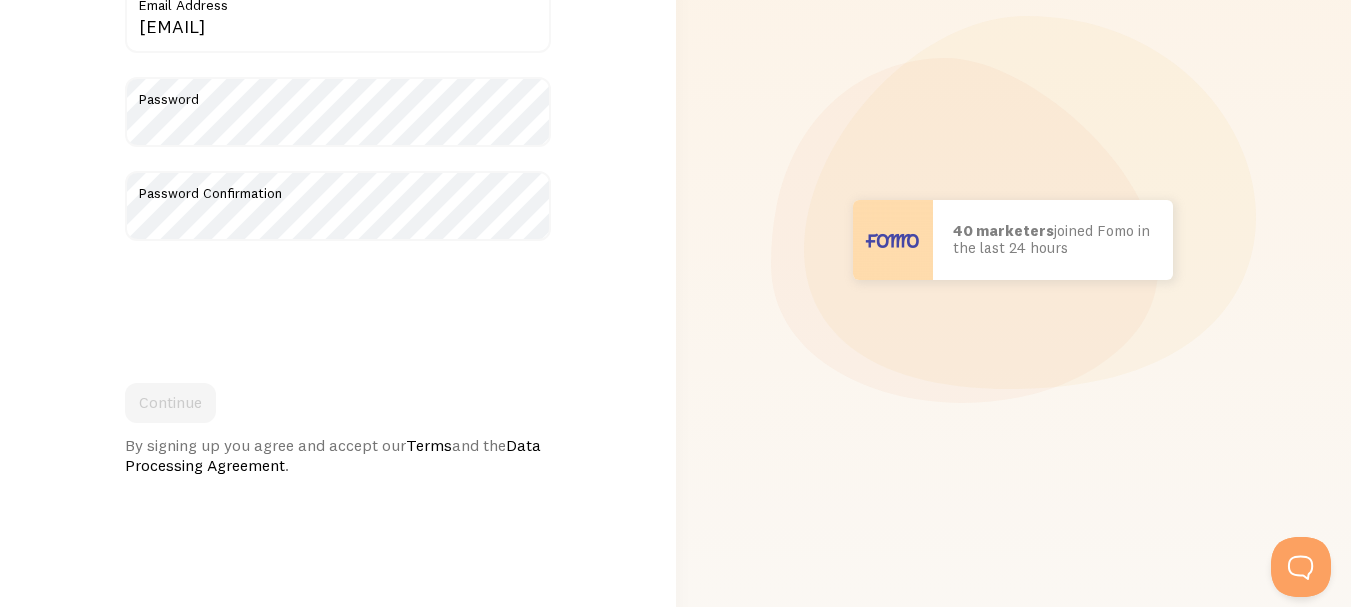 scroll, scrollTop: 300, scrollLeft: 0, axis: vertical 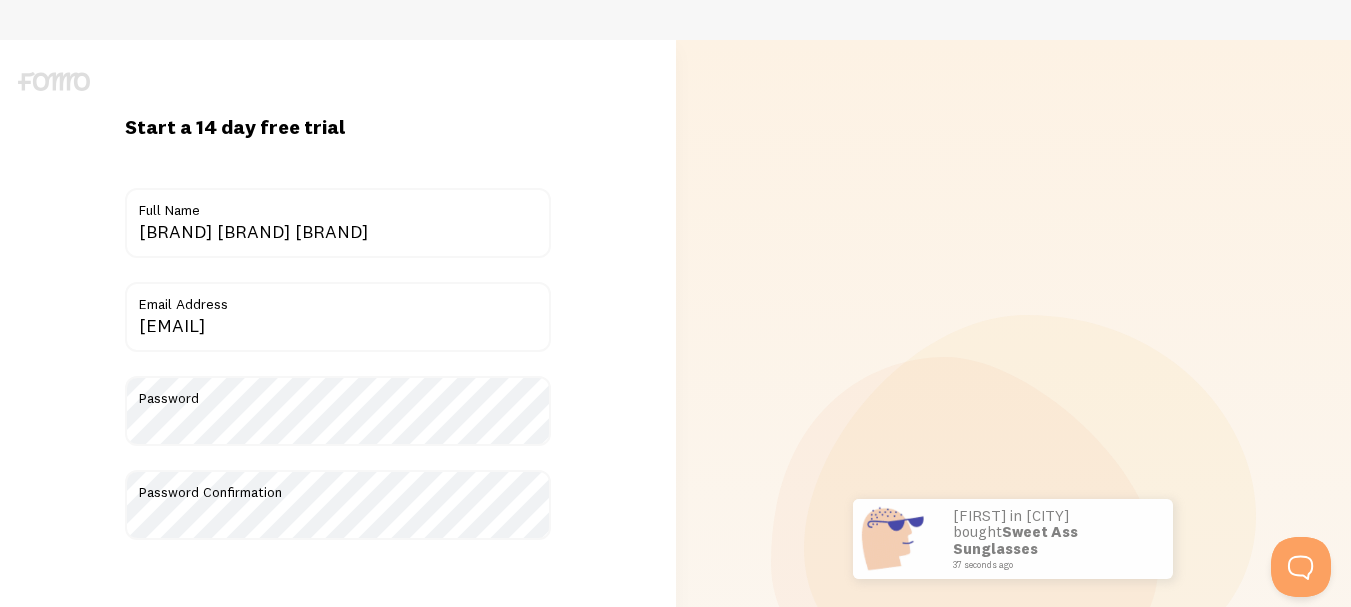click on "Continue" at bounding box center [170, 702] 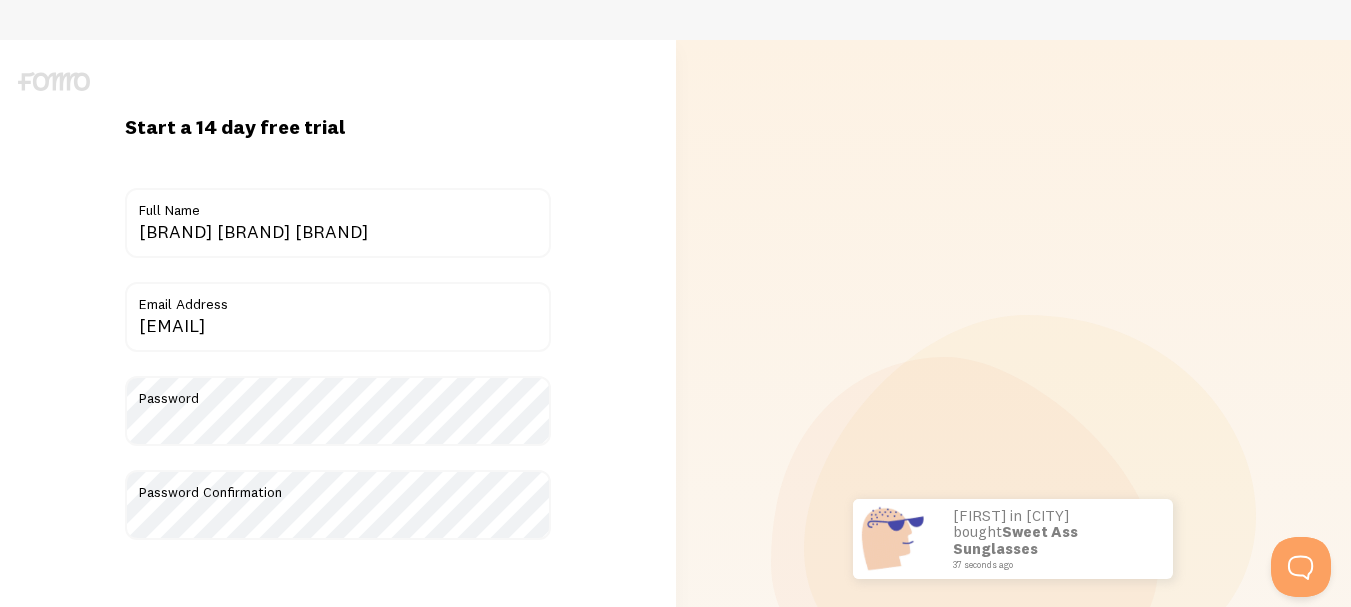 scroll, scrollTop: 0, scrollLeft: 0, axis: both 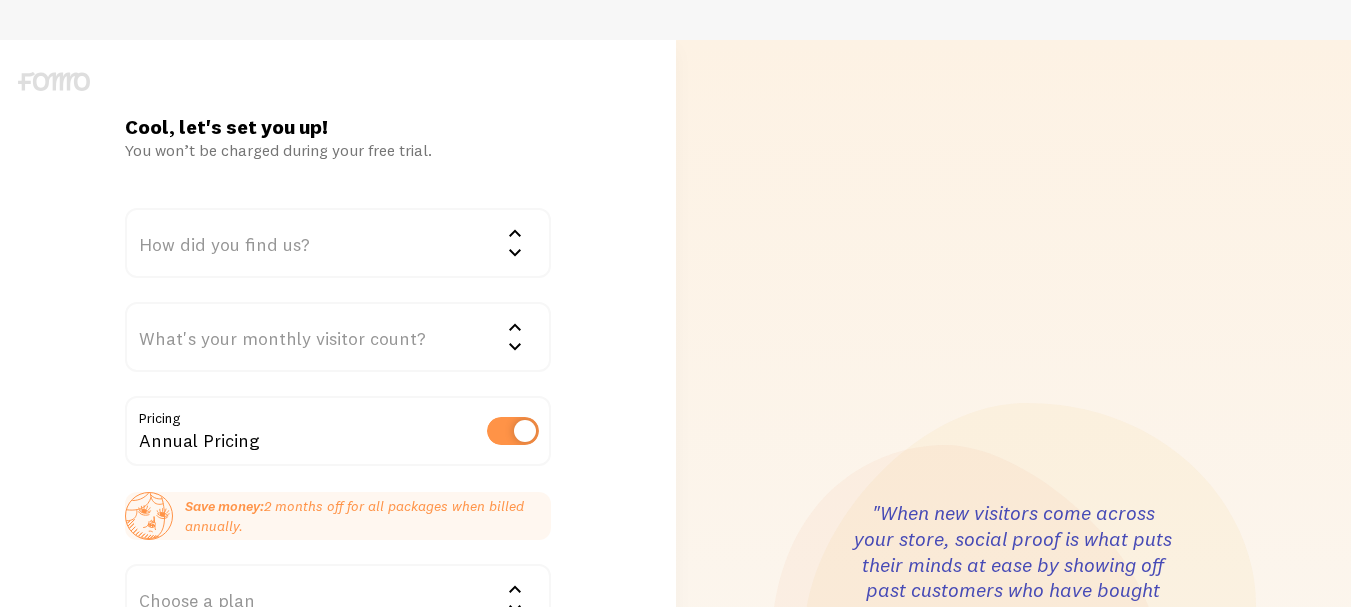 click on "How did you find us?" at bounding box center (338, 243) 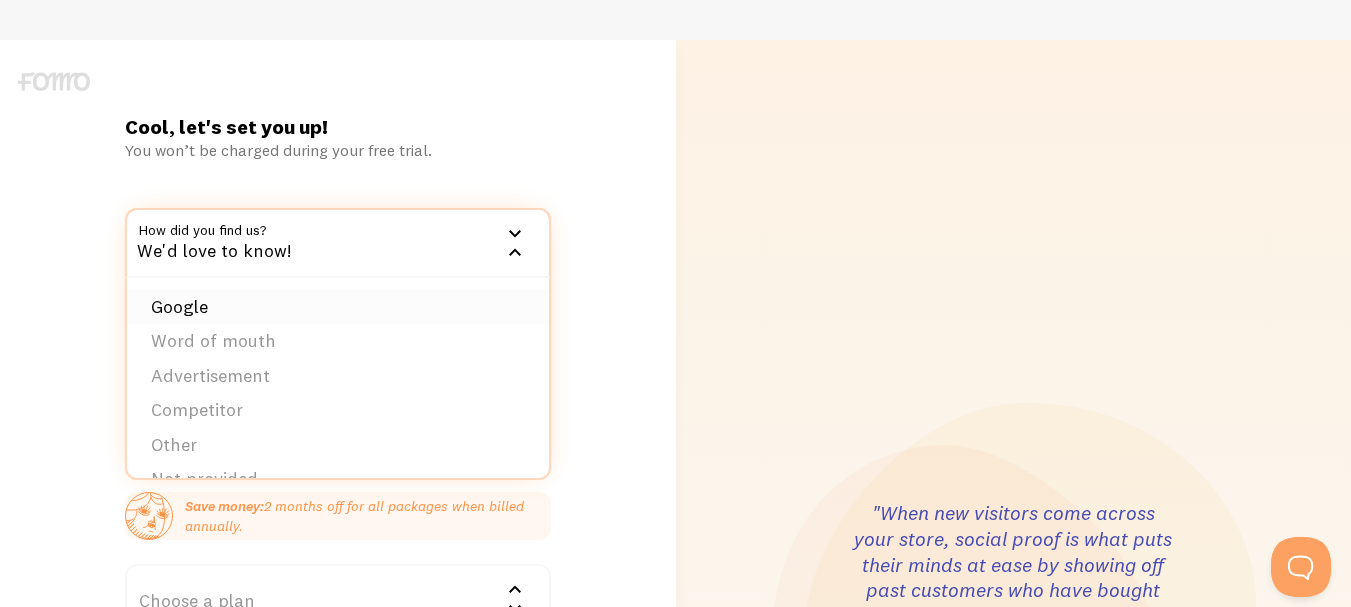 scroll, scrollTop: 0, scrollLeft: 0, axis: both 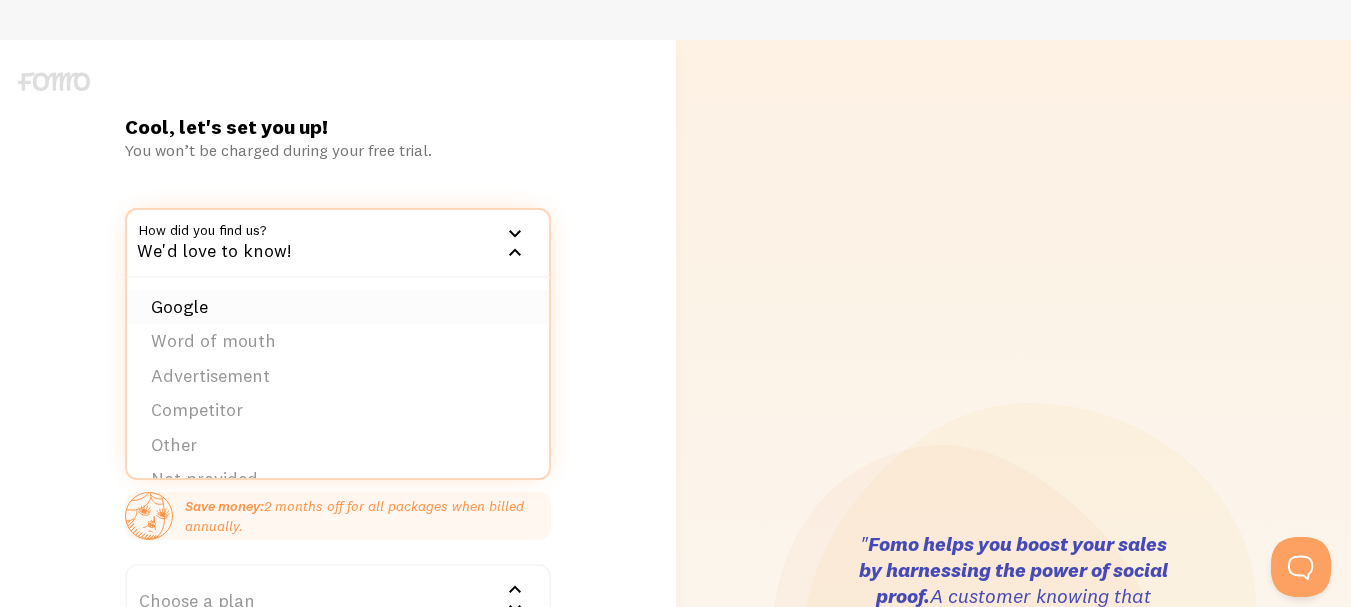 click on "Google" at bounding box center [338, 307] 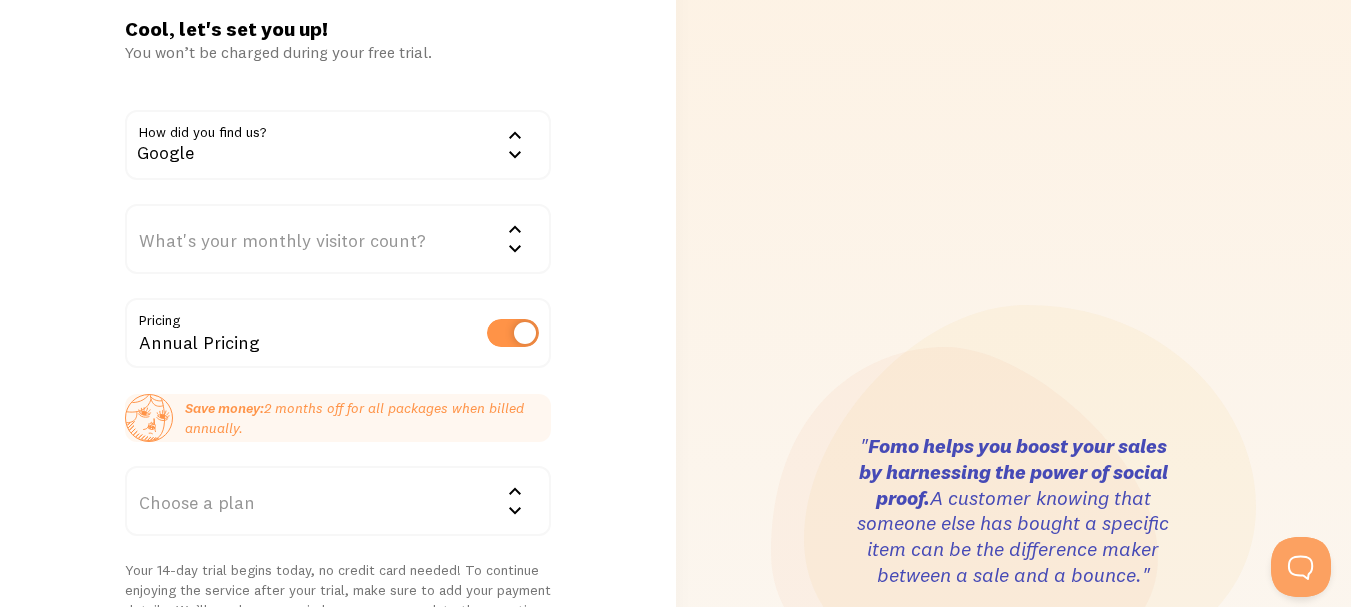 scroll, scrollTop: 200, scrollLeft: 0, axis: vertical 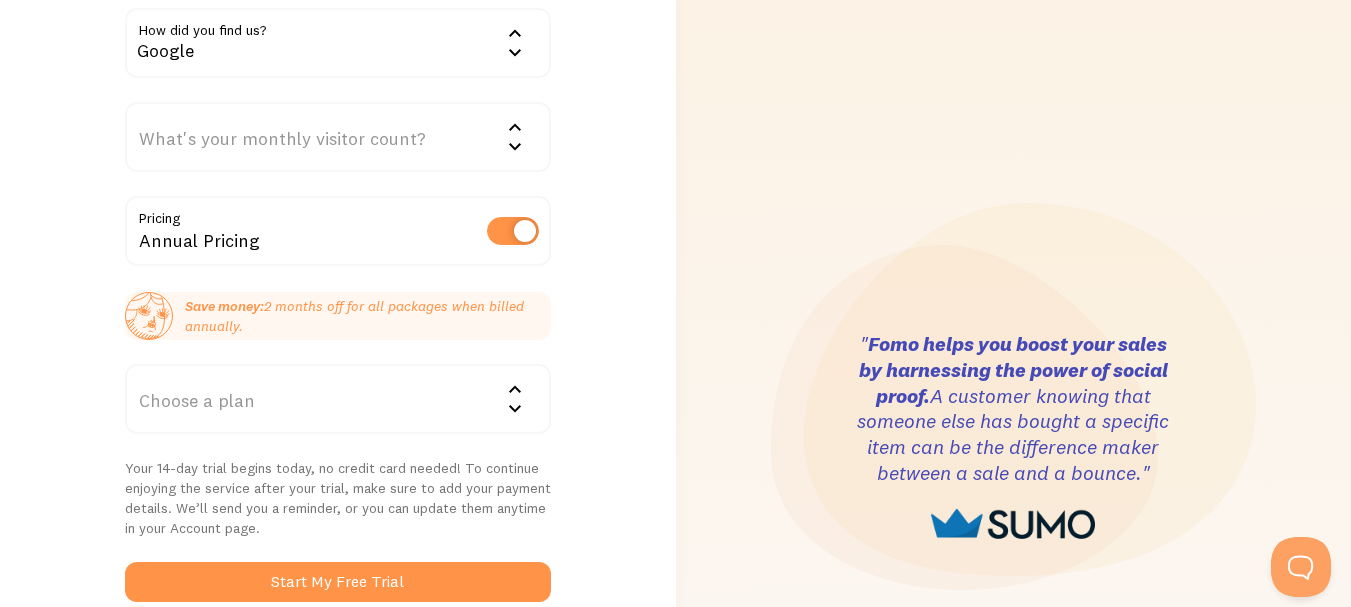 click on "What's your monthly visitor count?" at bounding box center [338, 137] 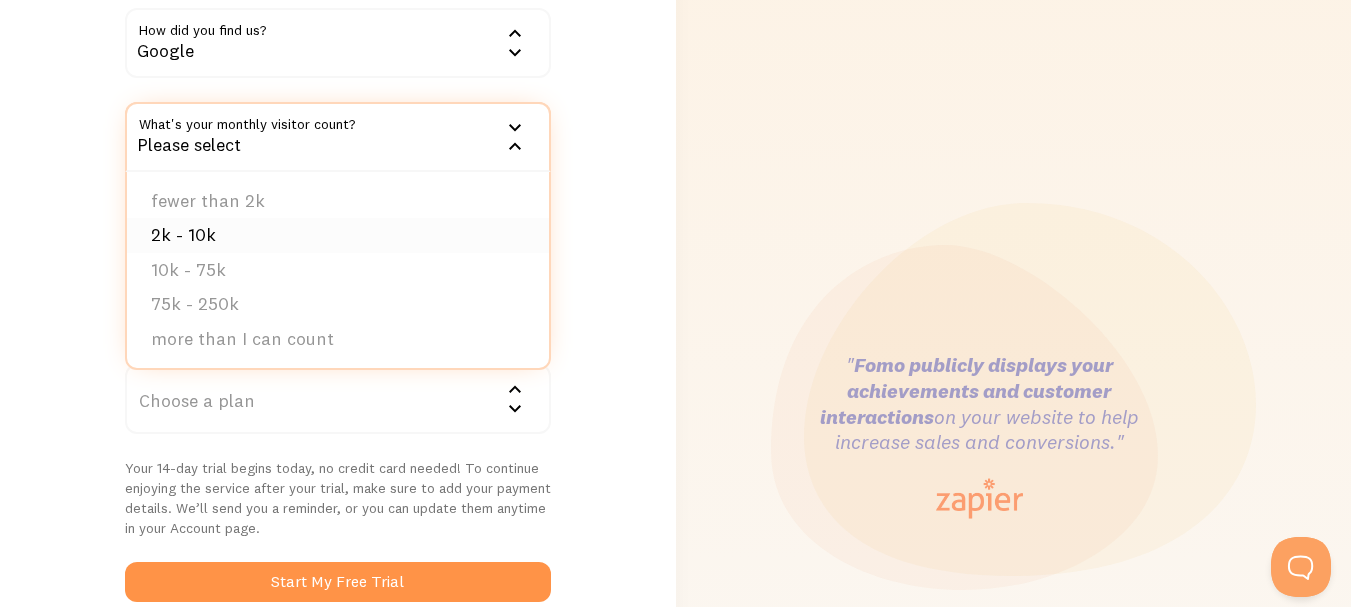 click on "2k - 10k" at bounding box center [338, 235] 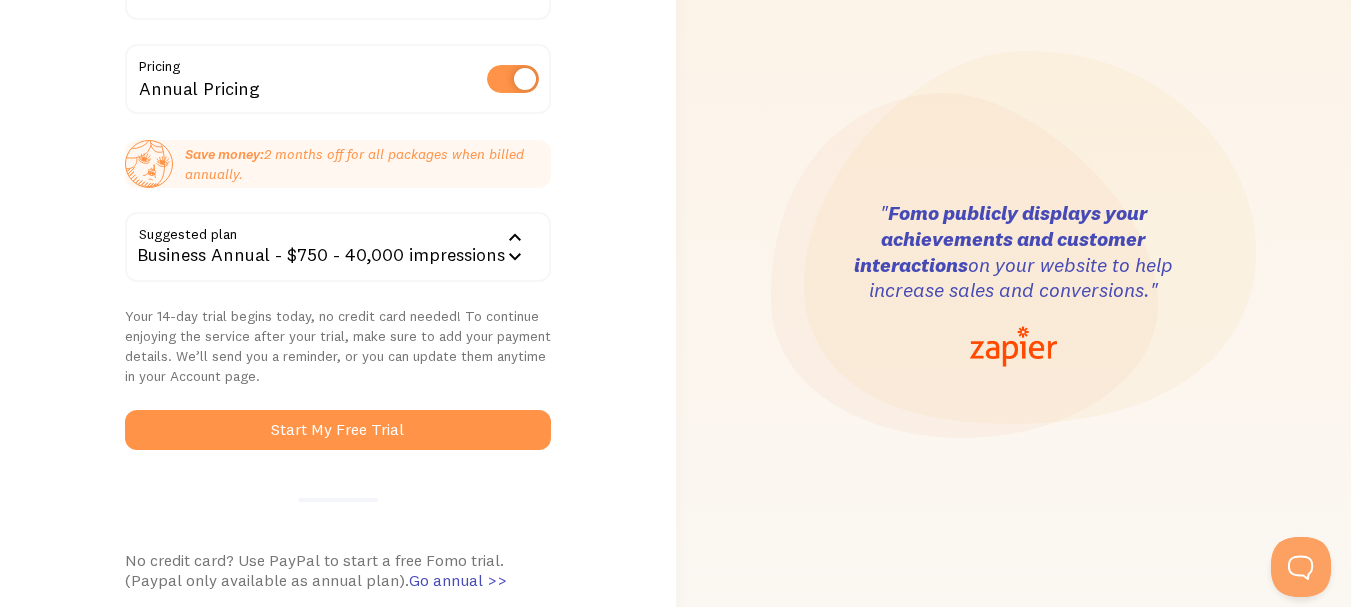 scroll, scrollTop: 500, scrollLeft: 0, axis: vertical 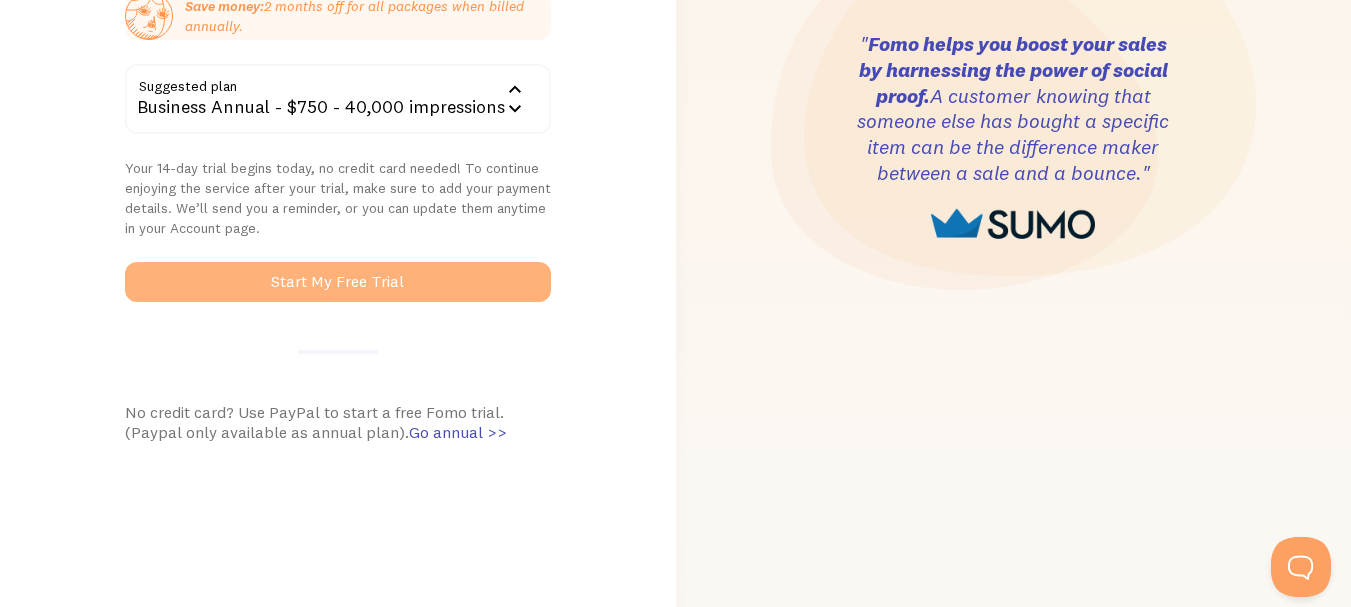 click on "Start My Free Trial" at bounding box center (338, 282) 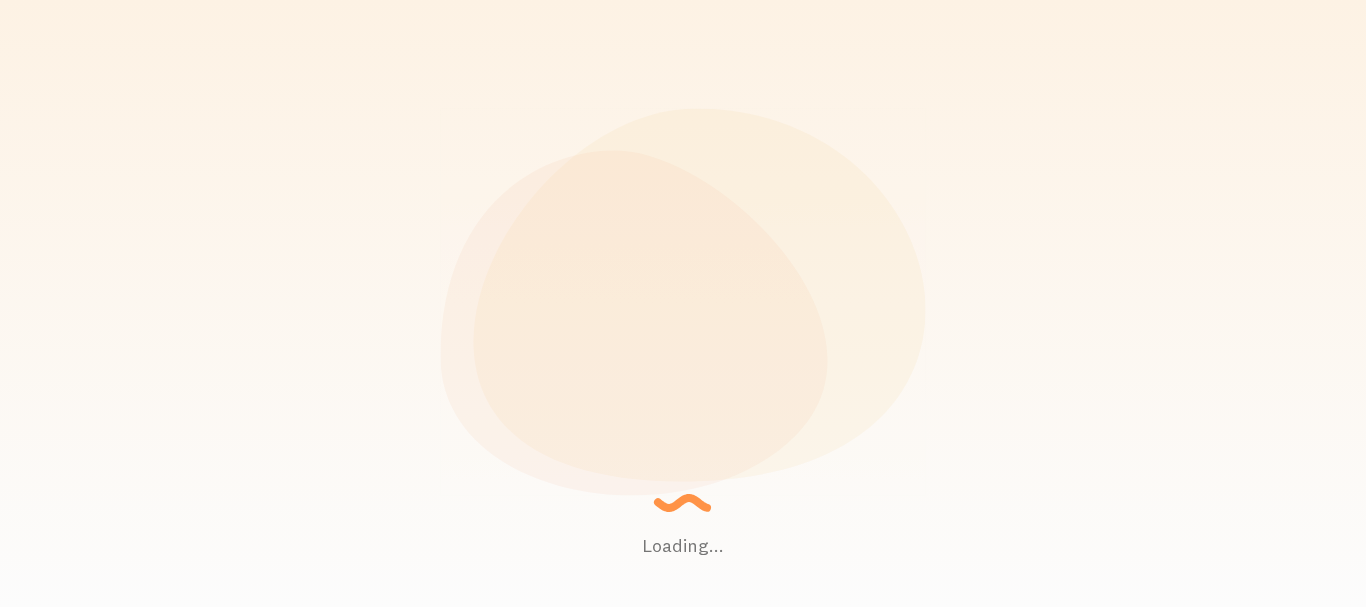 scroll, scrollTop: 0, scrollLeft: 0, axis: both 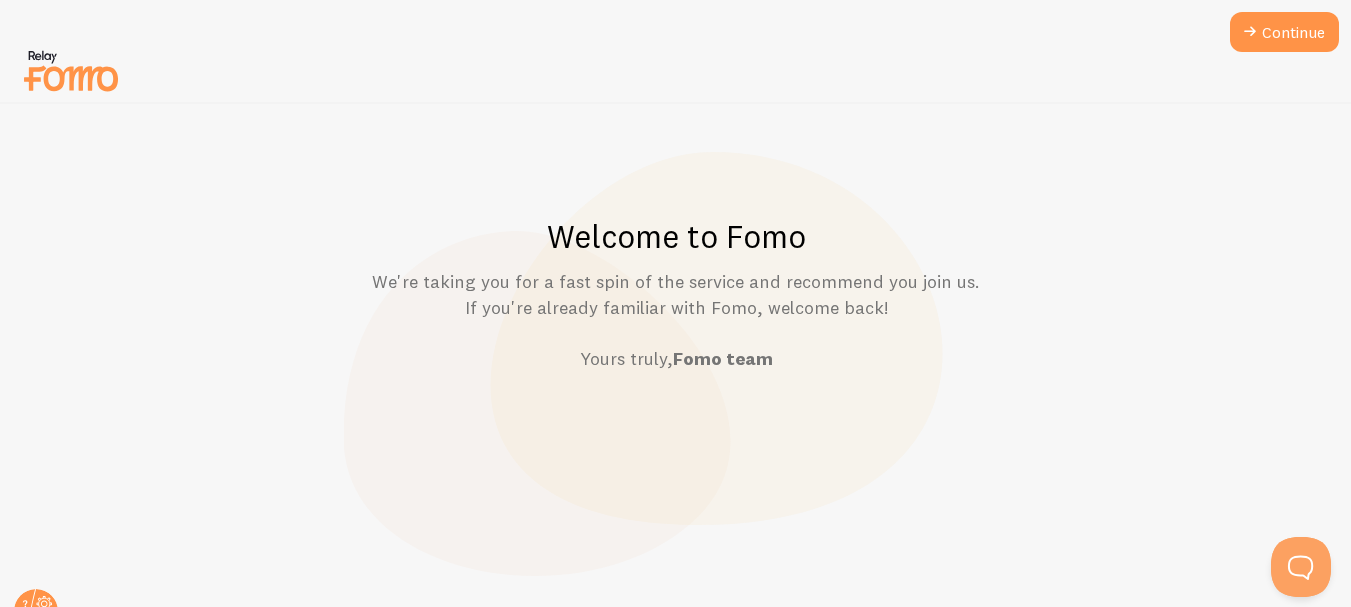 click at bounding box center (8, 889) 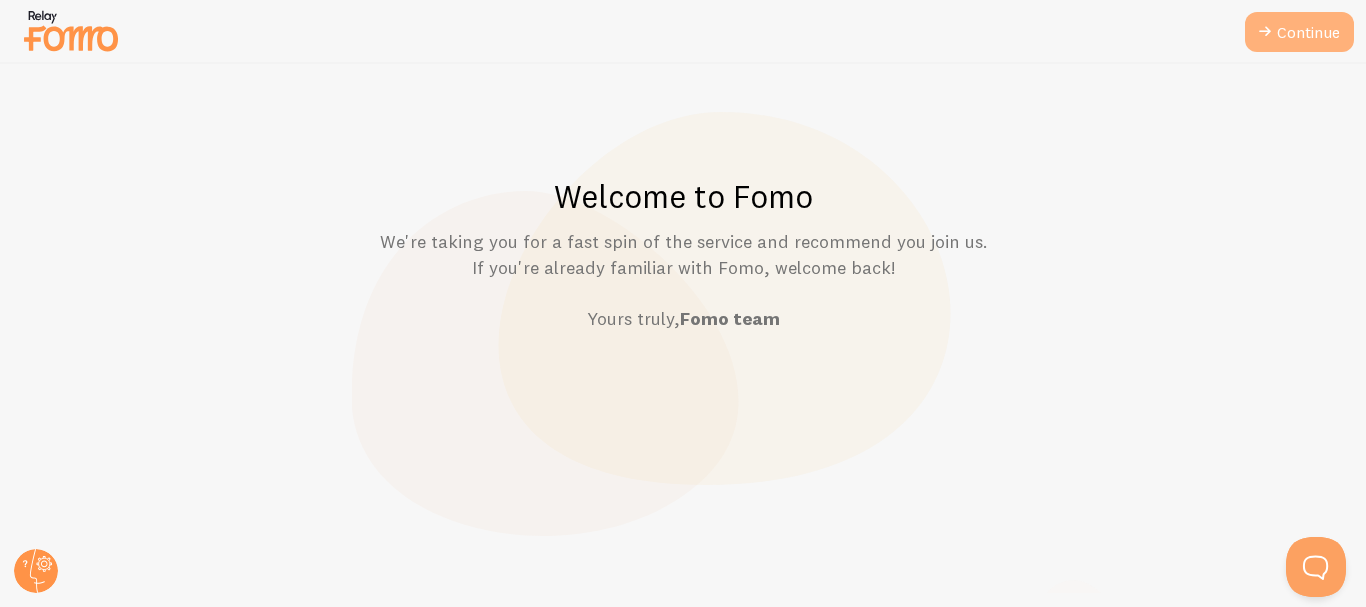 click on "Continue" at bounding box center [1299, 32] 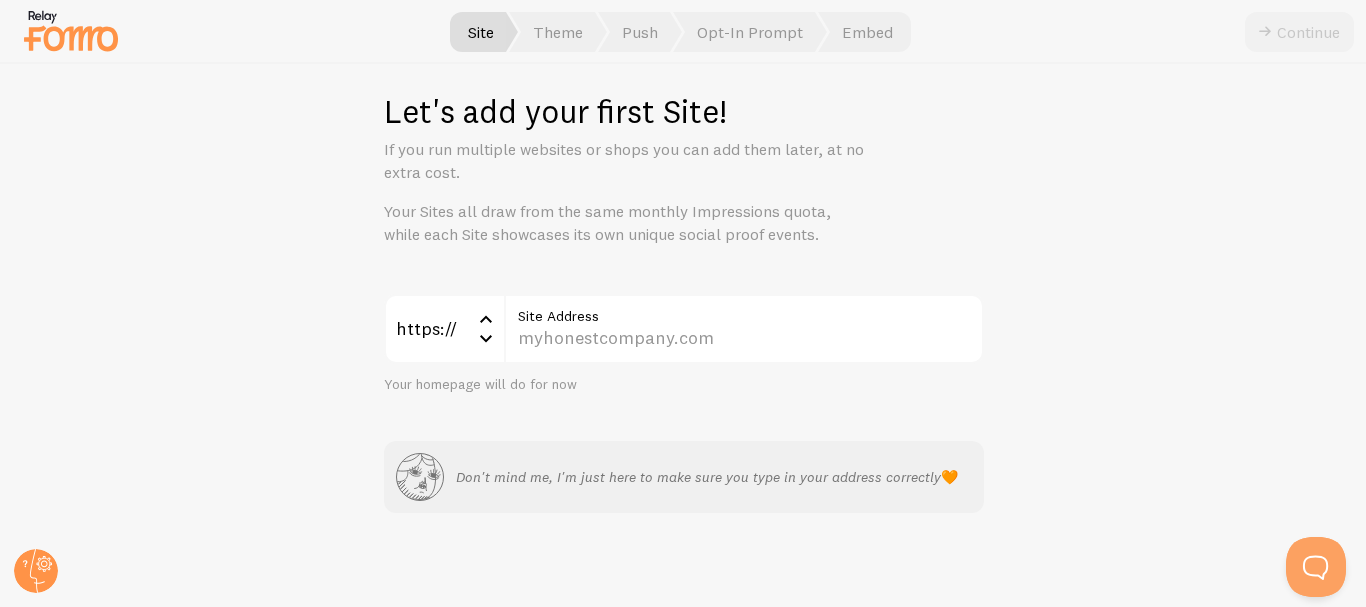 scroll, scrollTop: 23, scrollLeft: 0, axis: vertical 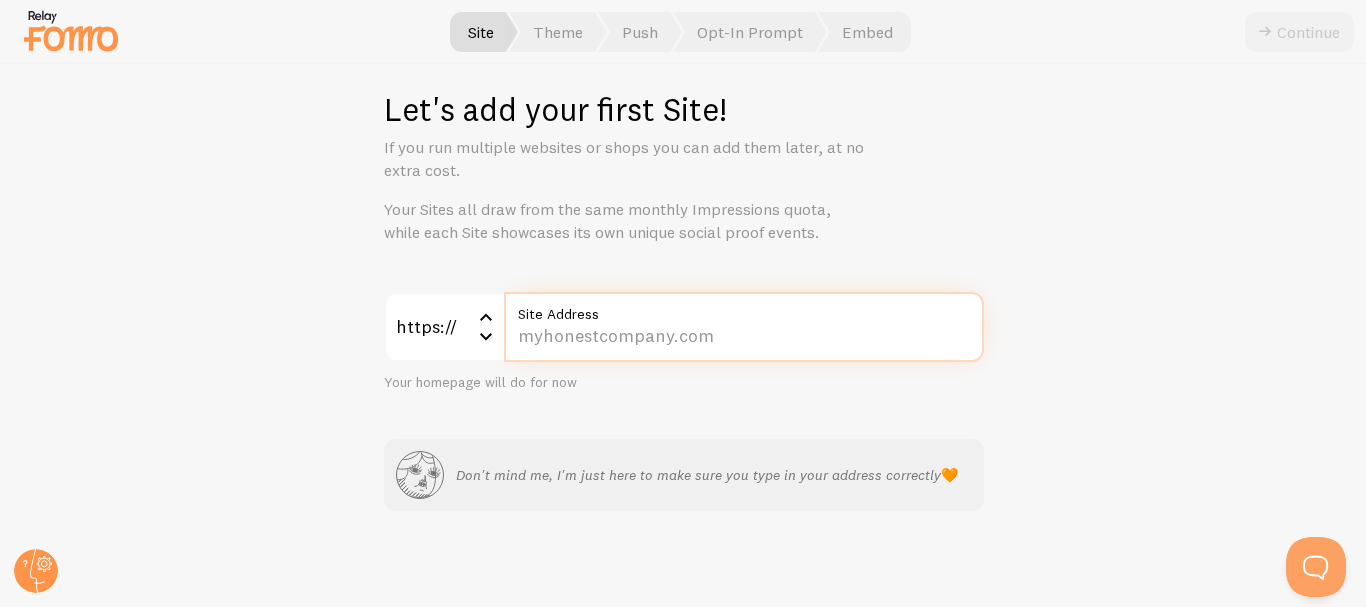 click on "Site Address" at bounding box center [744, 327] 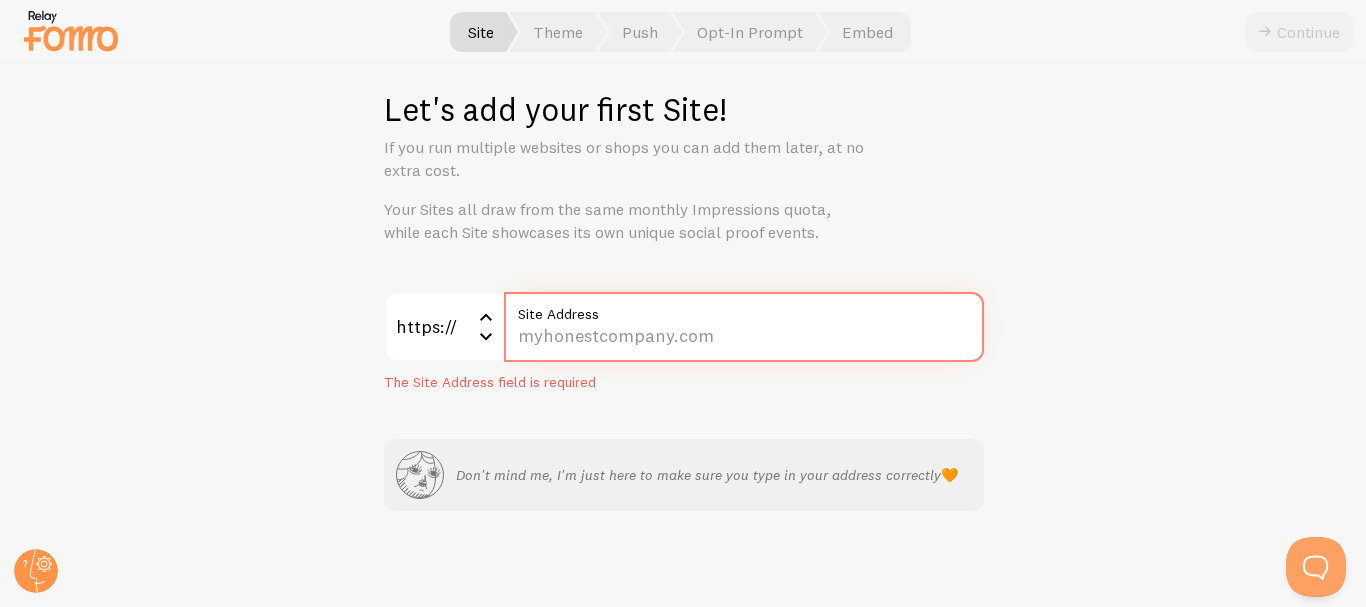 paste on "indoorairpro.com/" 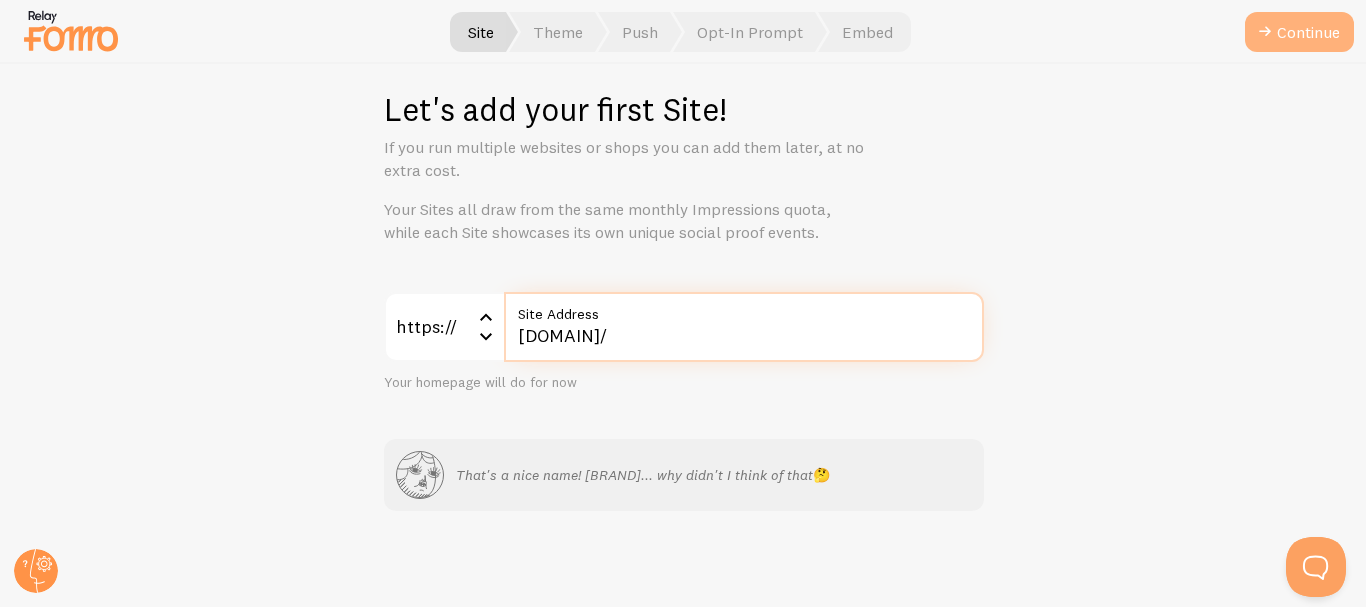 type on "indoorairpro.com/" 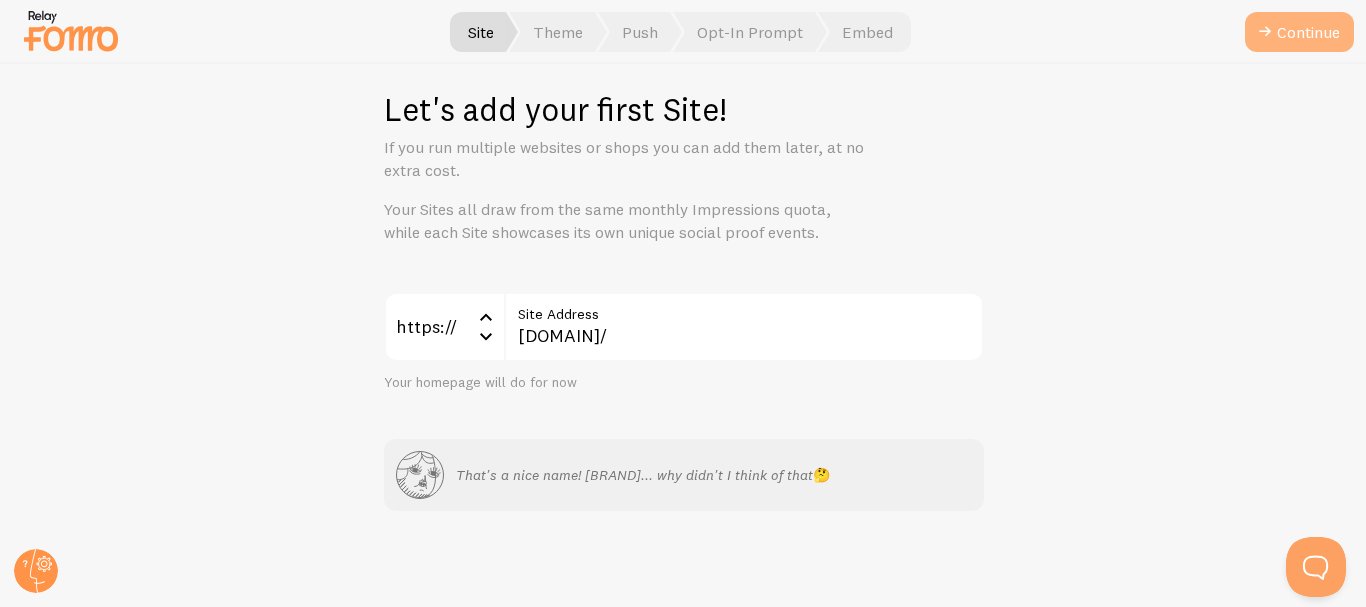 click on "Continue" at bounding box center (1299, 32) 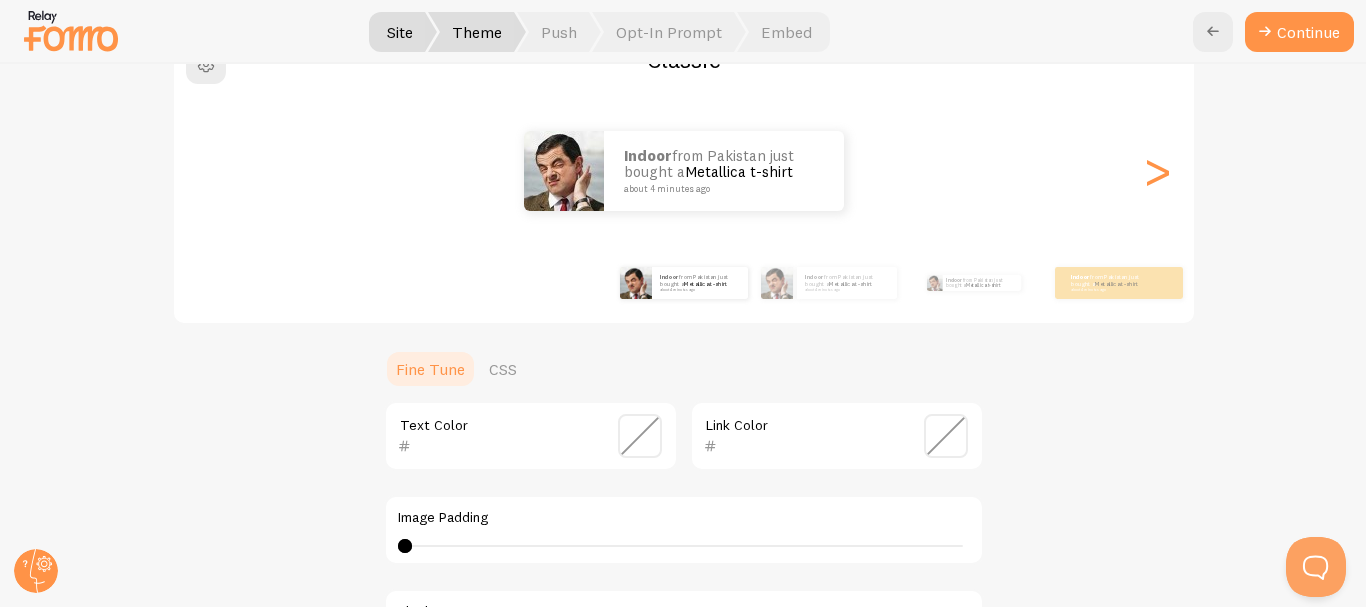 scroll, scrollTop: 500, scrollLeft: 0, axis: vertical 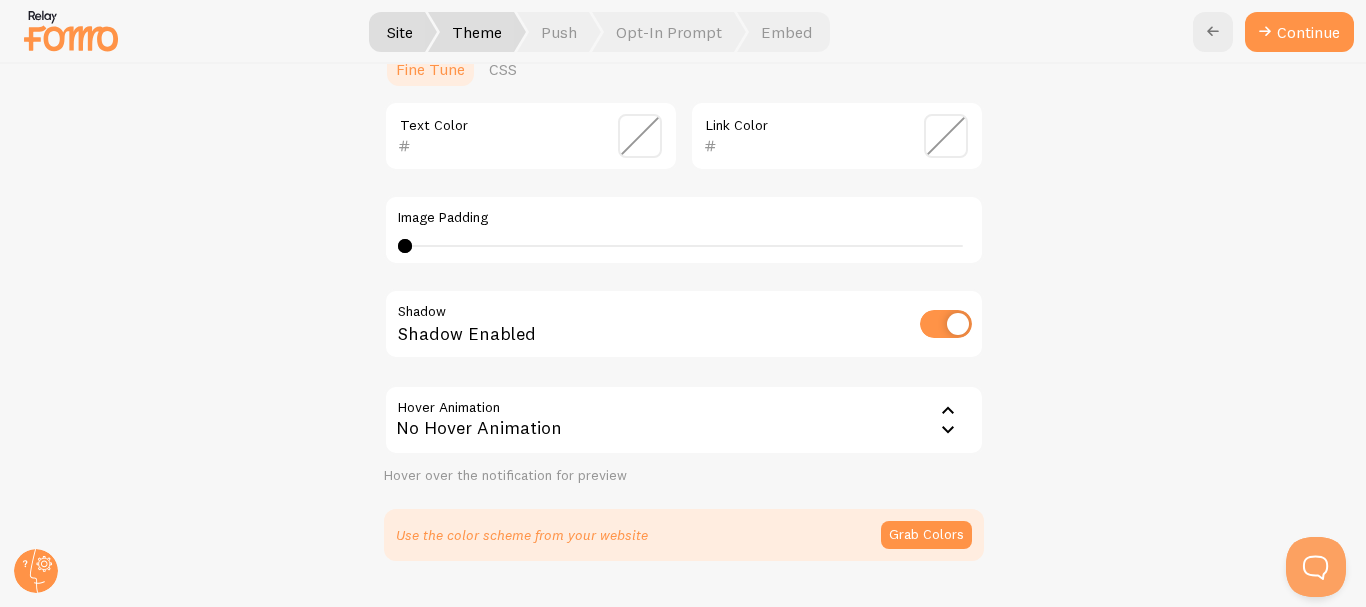 click on "No Hover Animation" at bounding box center [684, 420] 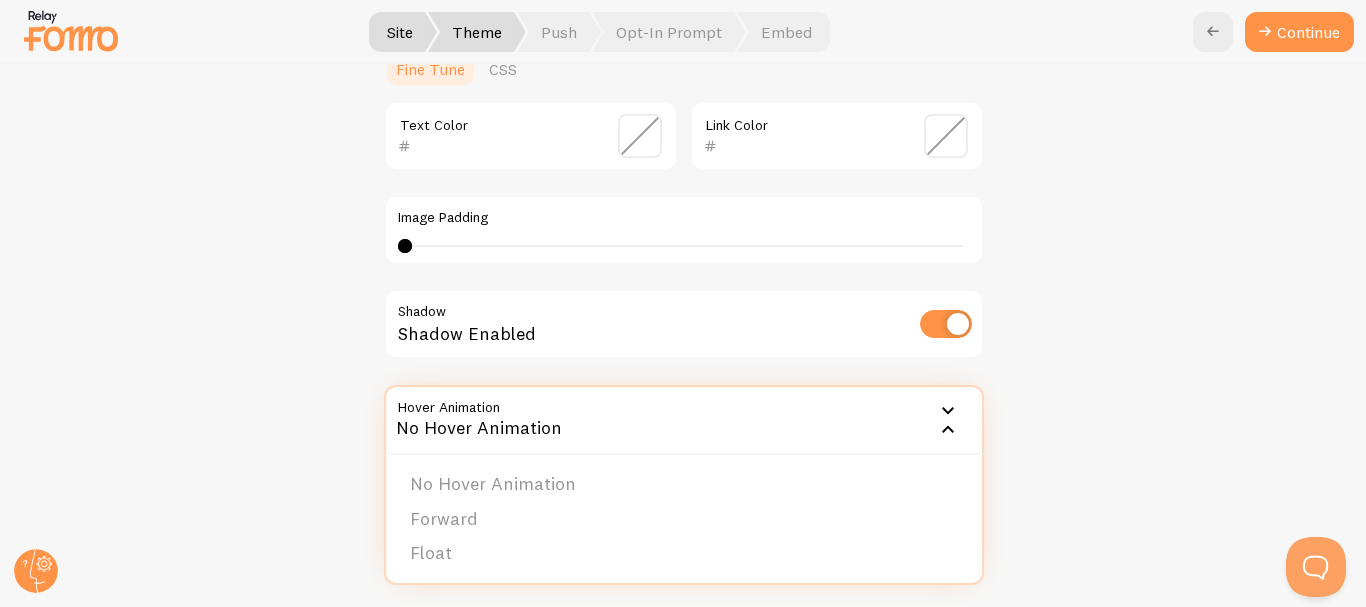 click on "No Hover Animation" at bounding box center (684, 420) 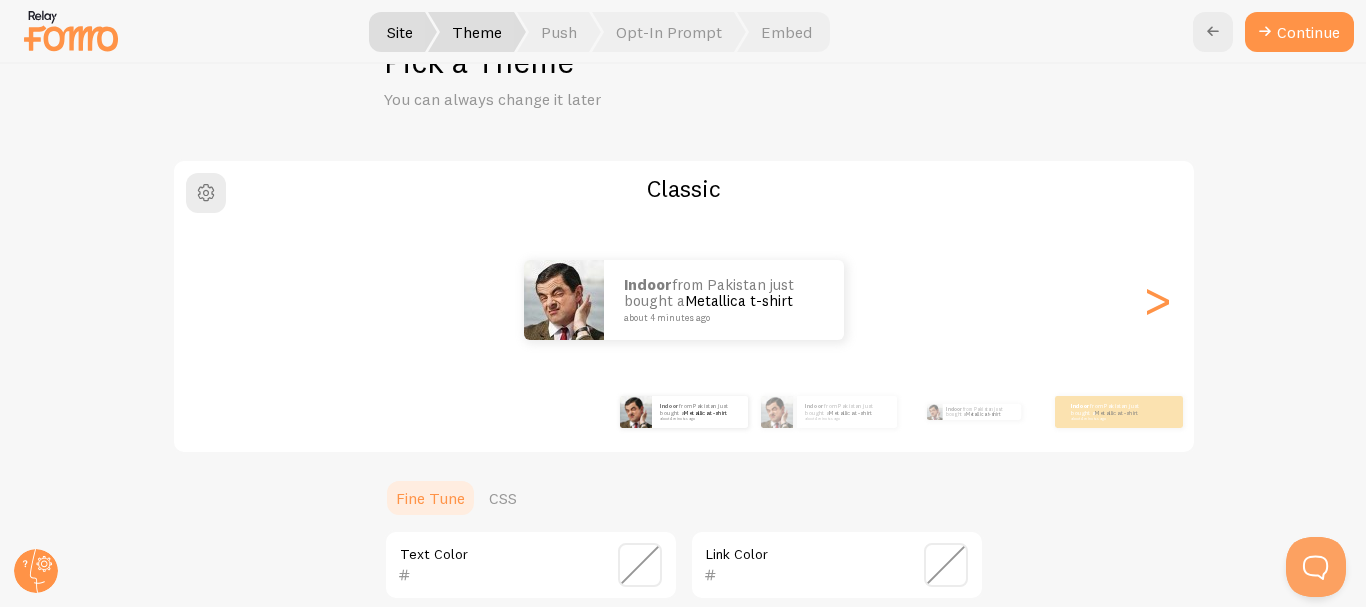 scroll, scrollTop: 0, scrollLeft: 0, axis: both 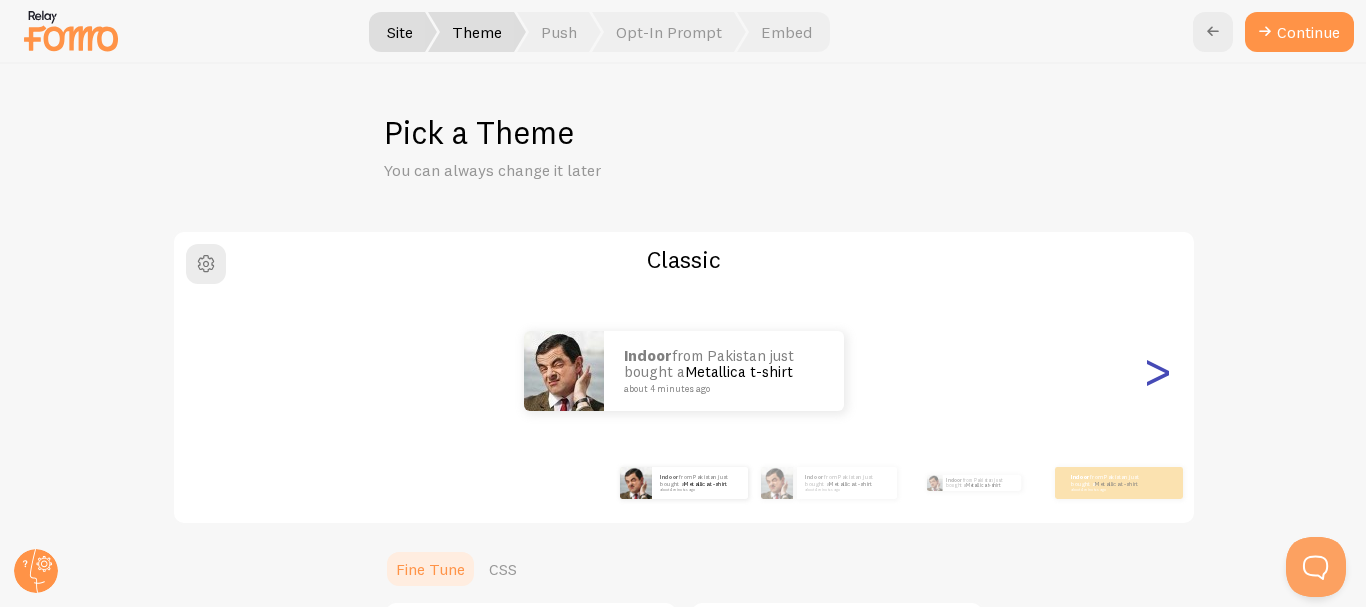 click on ">" at bounding box center [1158, 371] 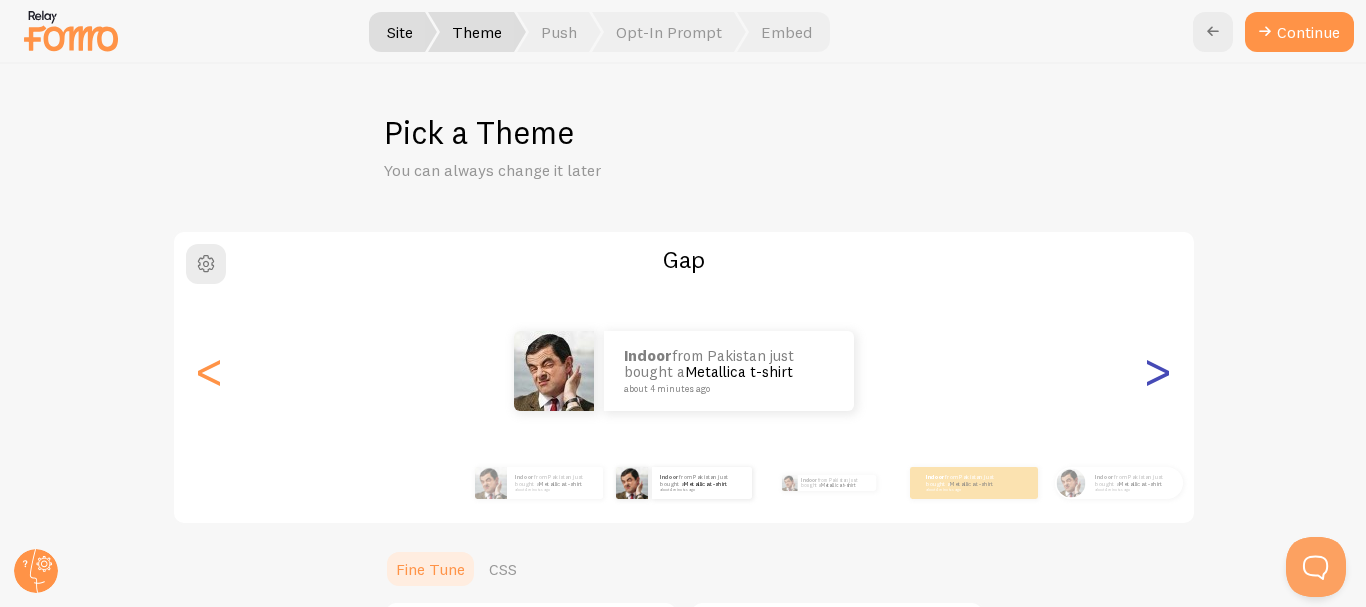 click on ">" at bounding box center [1158, 371] 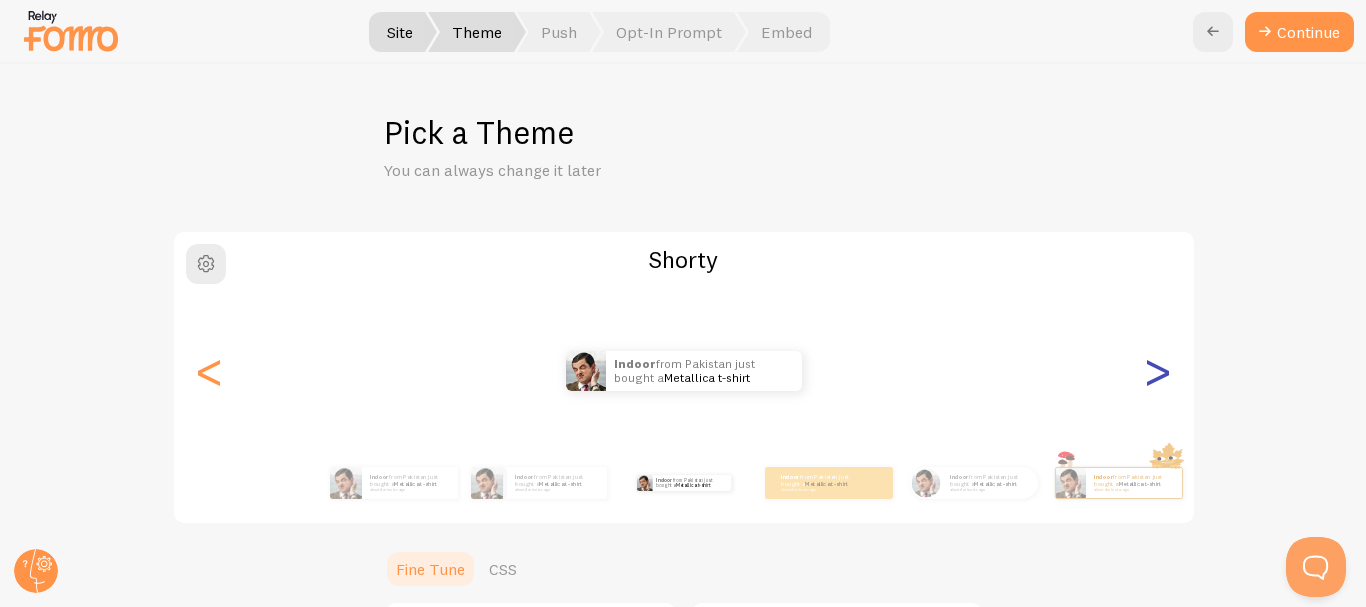 click on ">" at bounding box center (1158, 371) 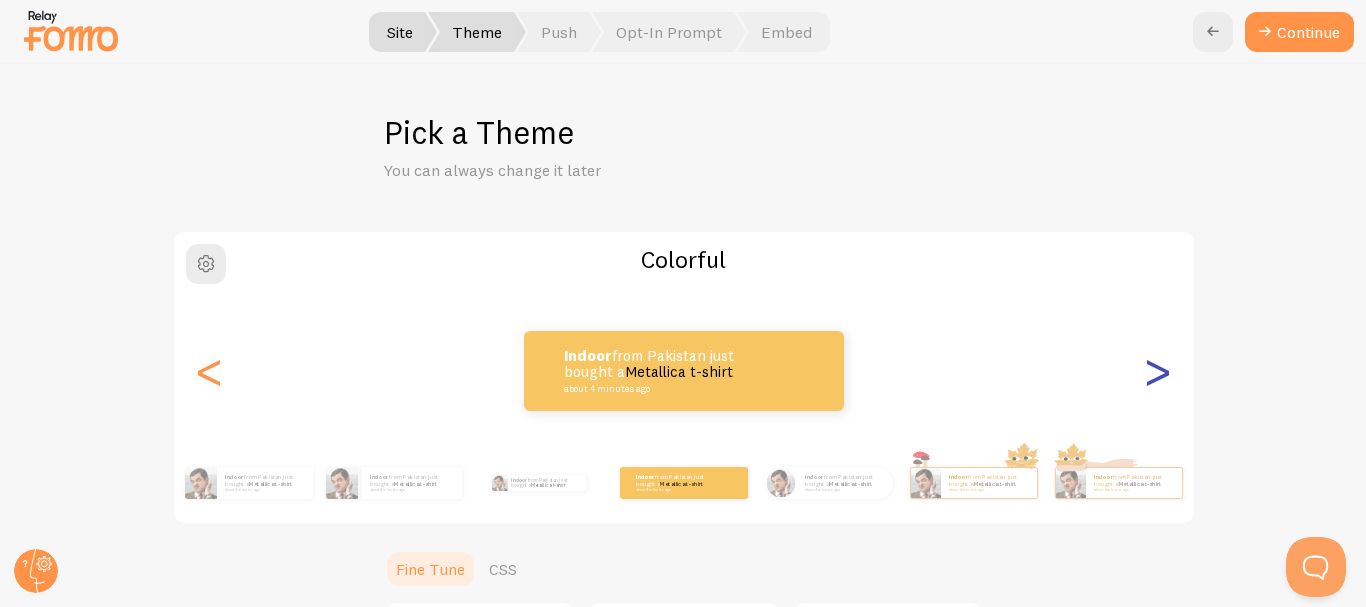 click on ">" at bounding box center (1158, 371) 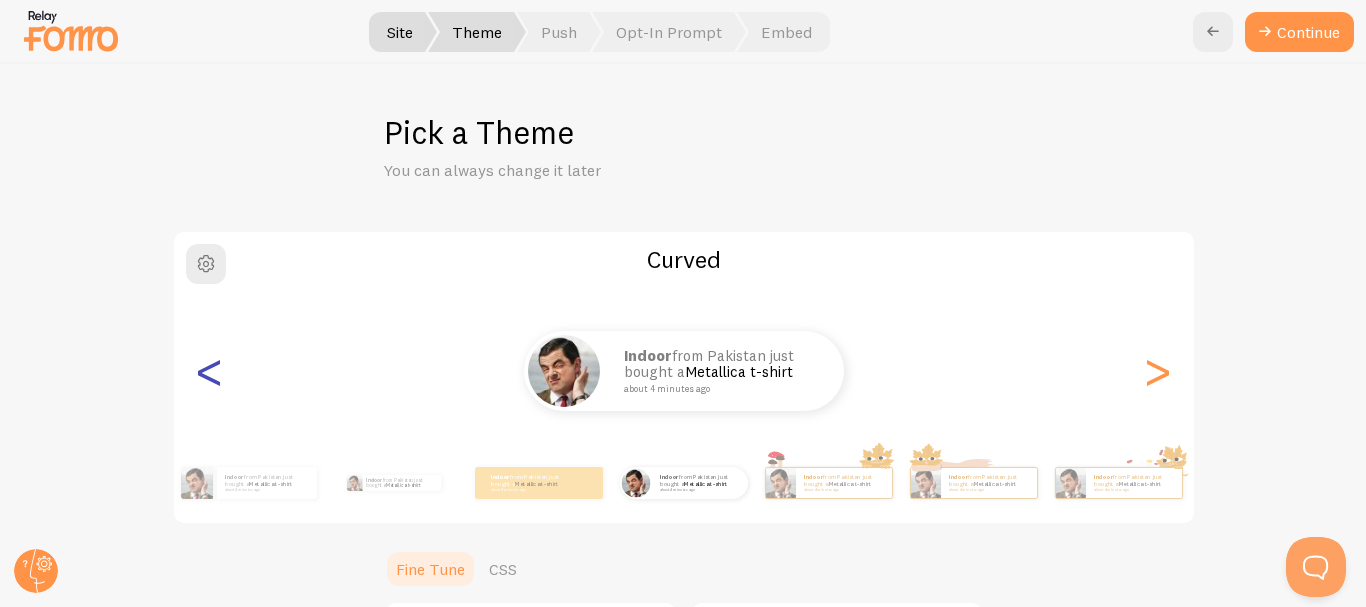 click on "<" at bounding box center (210, 371) 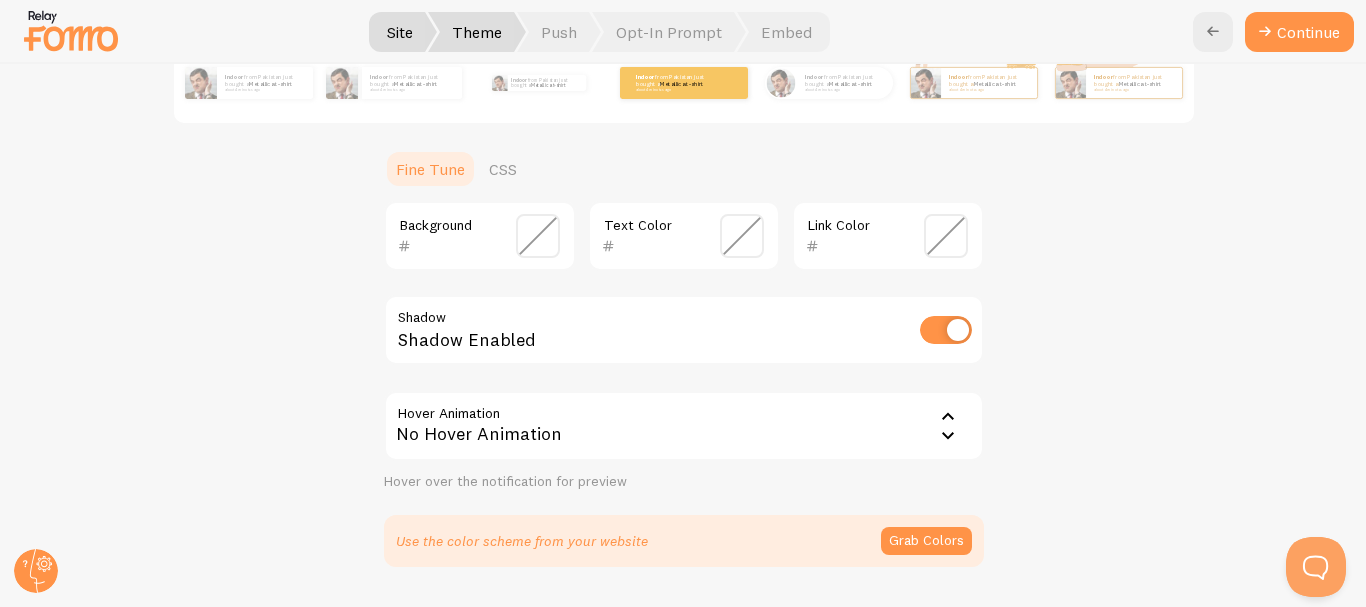 scroll, scrollTop: 576, scrollLeft: 0, axis: vertical 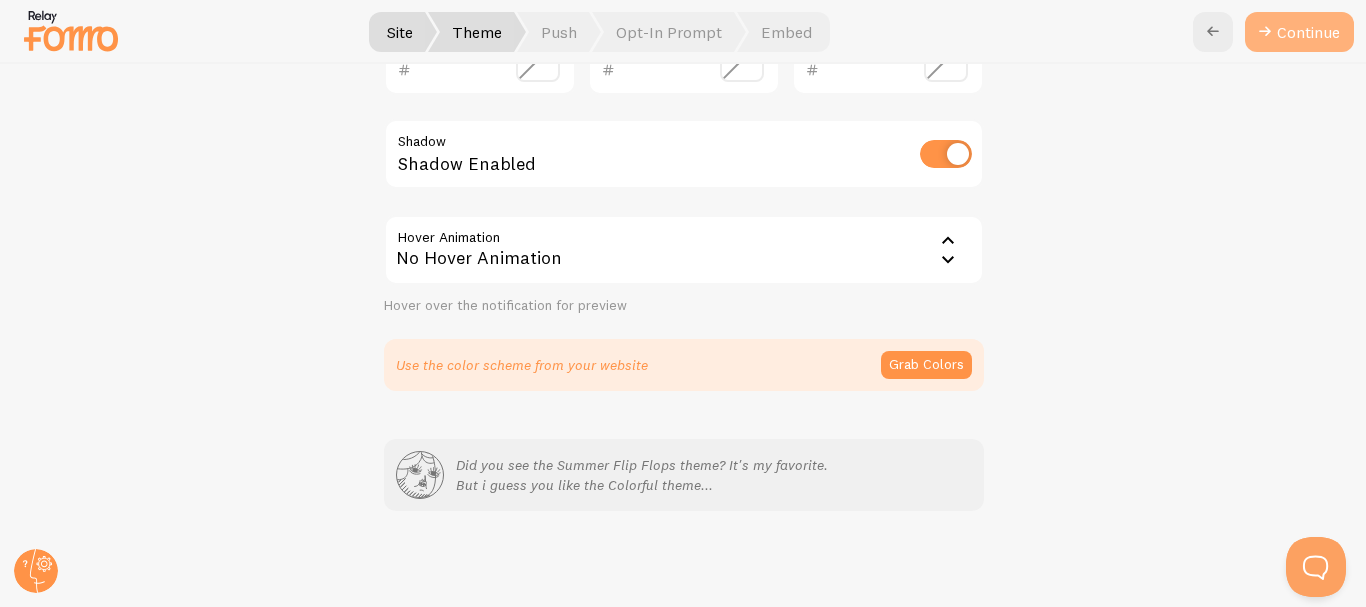click on "Continue" at bounding box center (1299, 32) 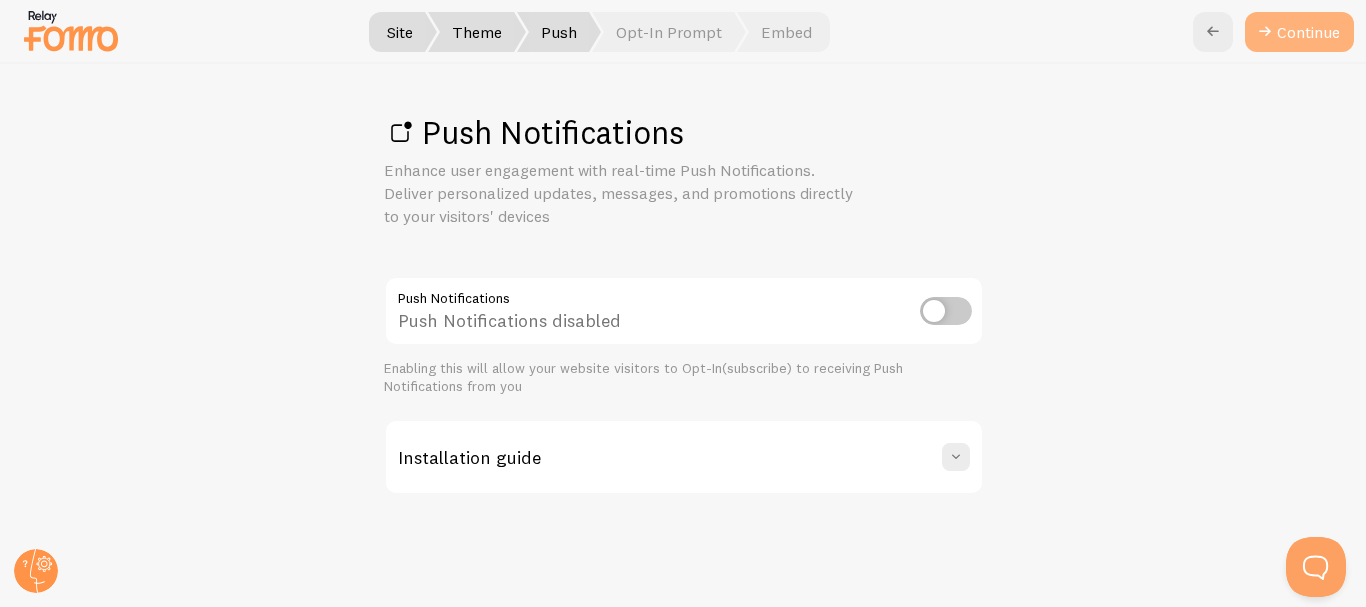 click on "Continue" at bounding box center (1299, 32) 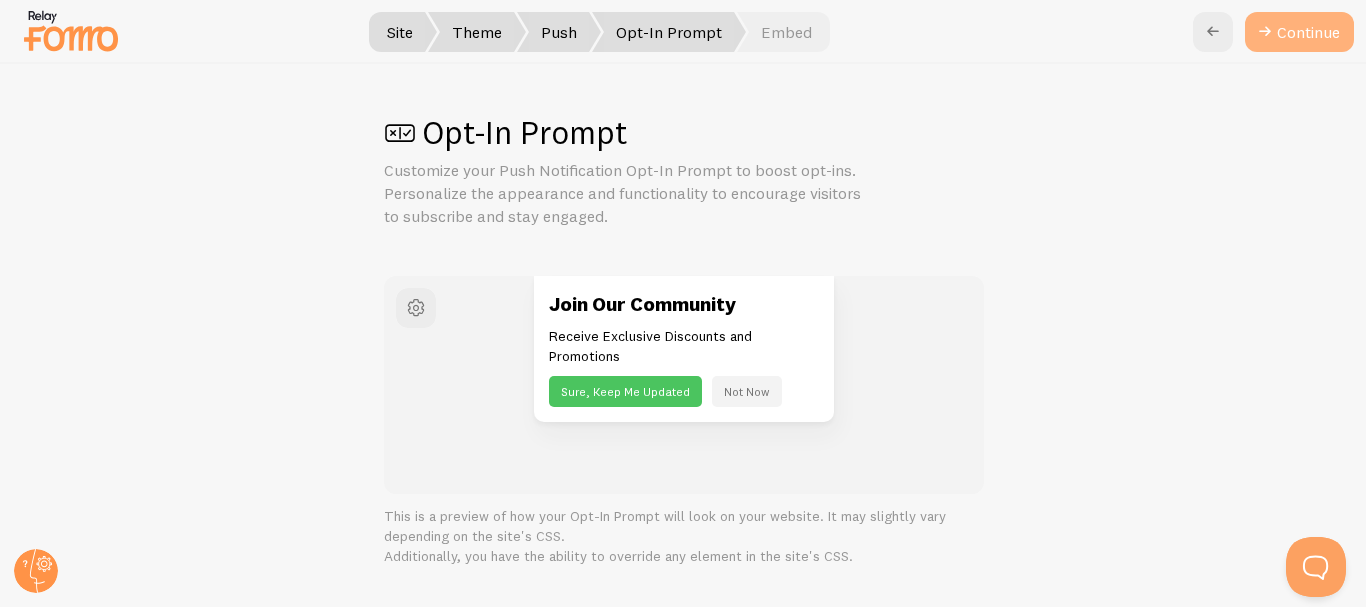 click on "Continue" at bounding box center (1299, 32) 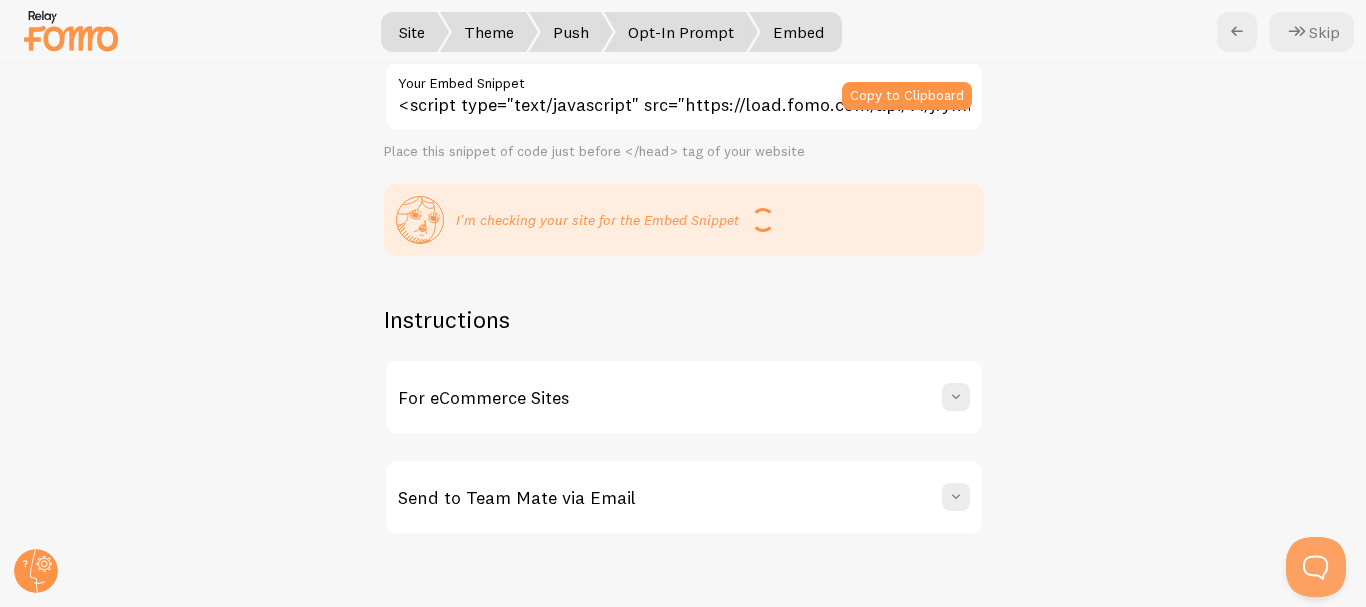 scroll, scrollTop: 0, scrollLeft: 0, axis: both 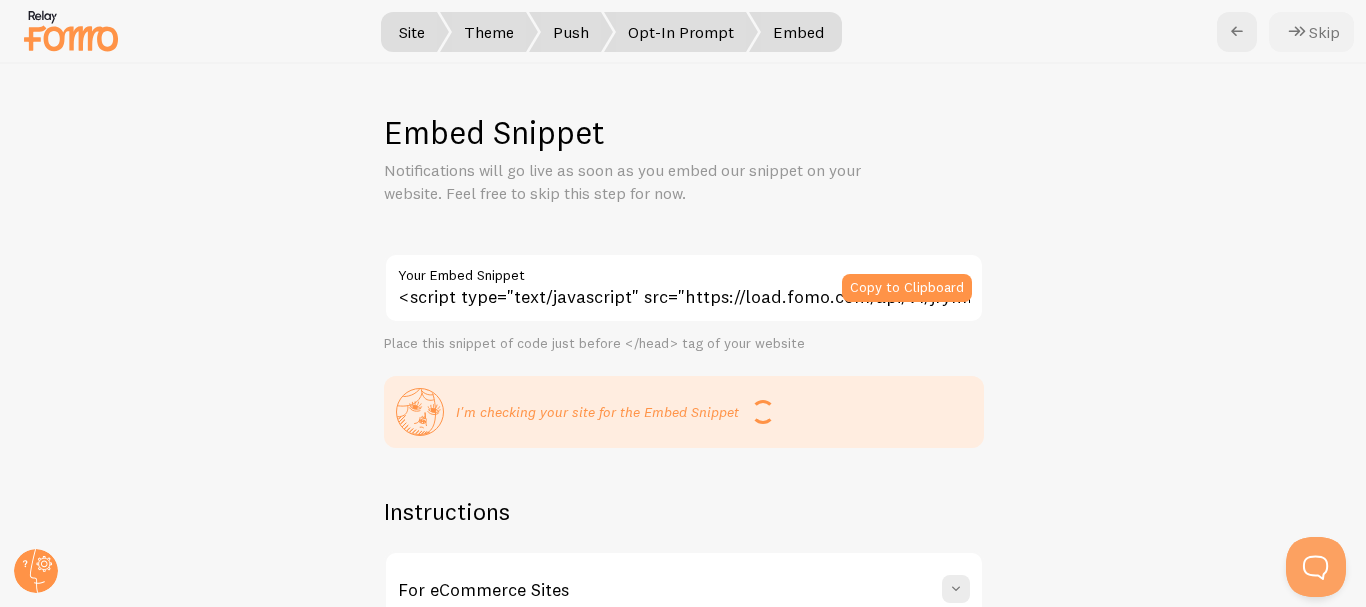 click on "Skip" at bounding box center [1311, 32] 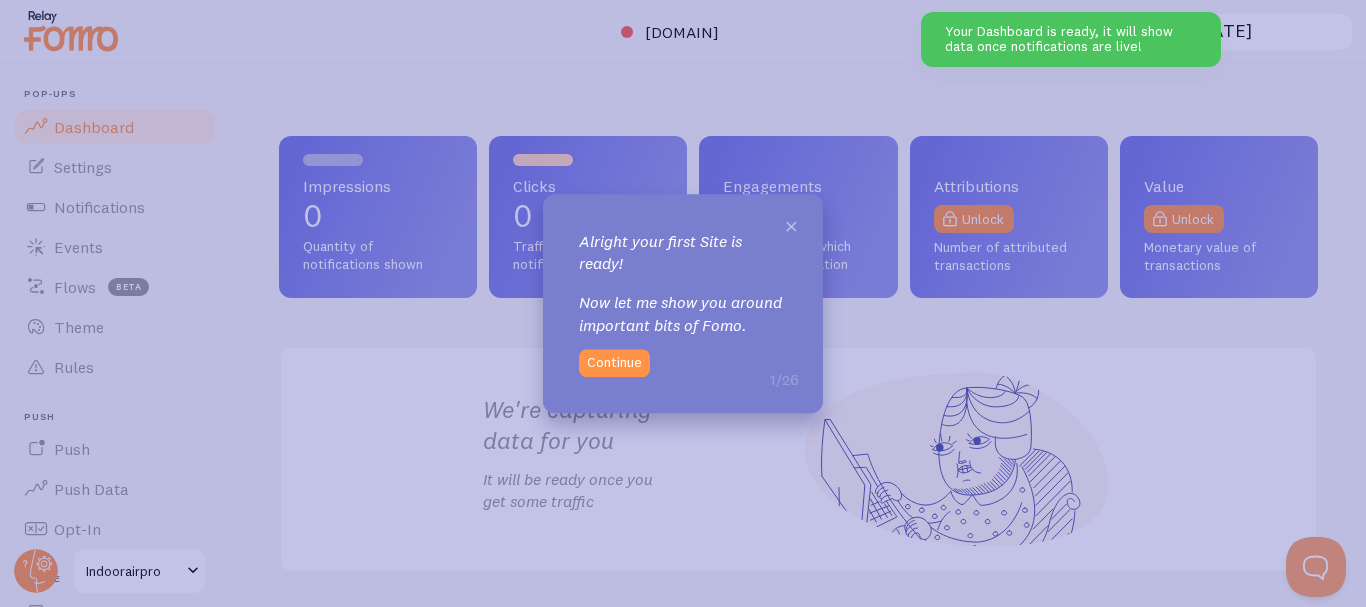 click on "×" at bounding box center (791, 225) 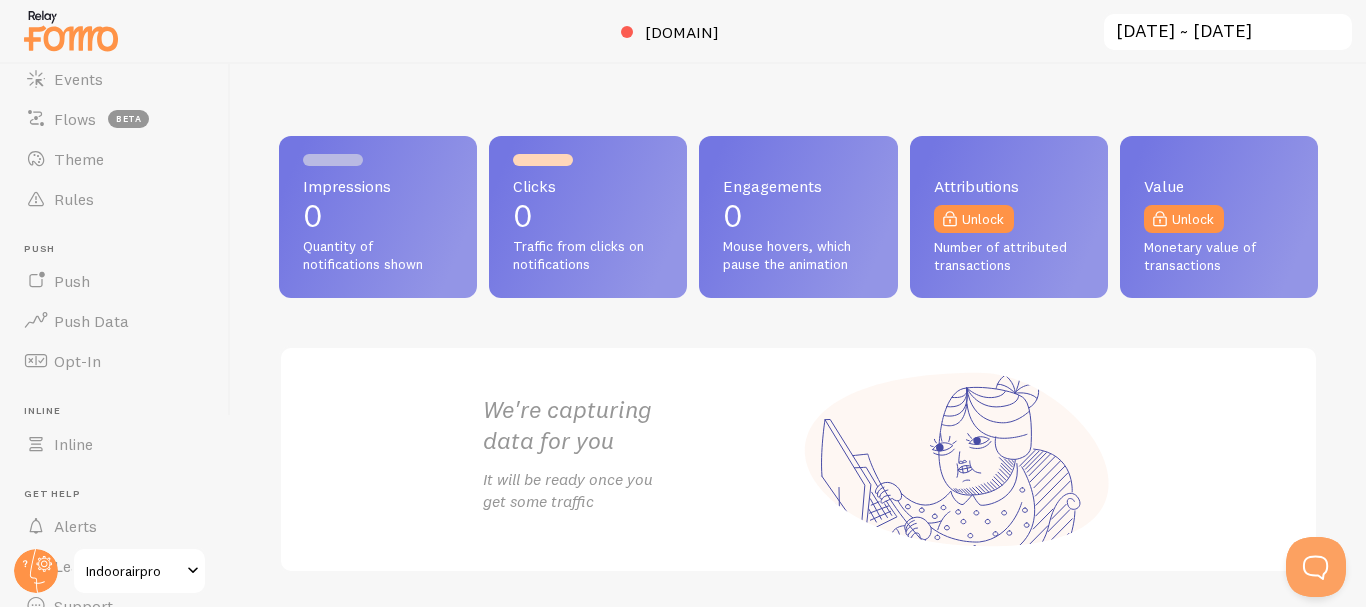 scroll, scrollTop: 0, scrollLeft: 0, axis: both 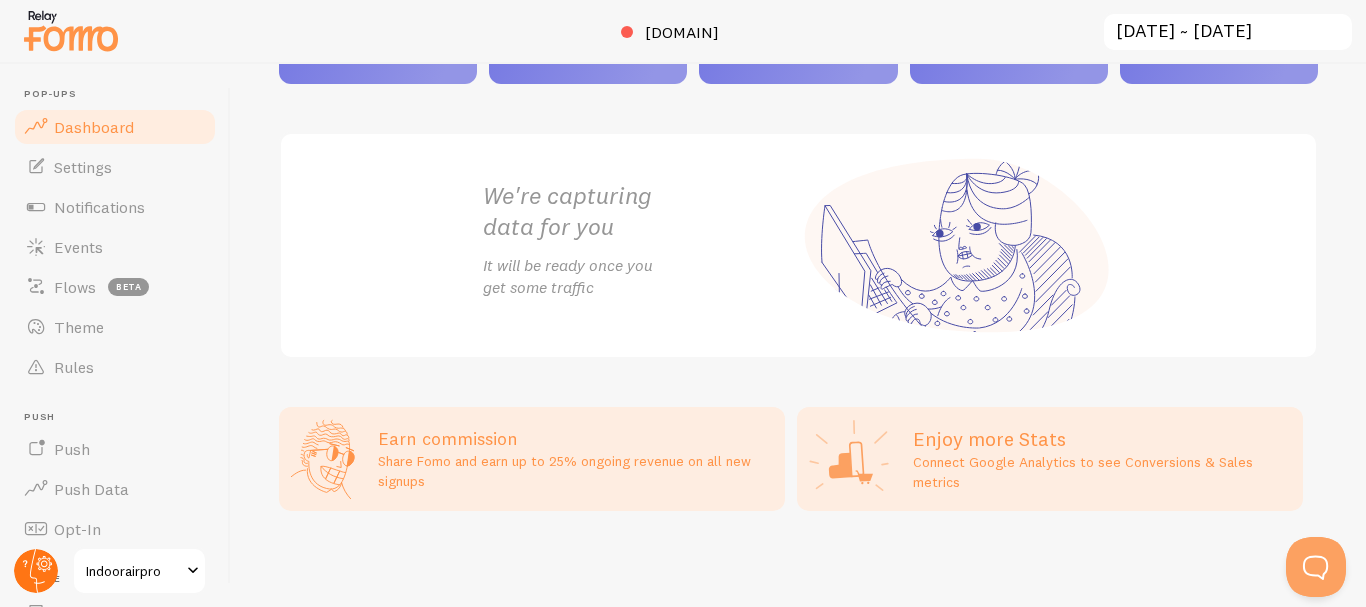click 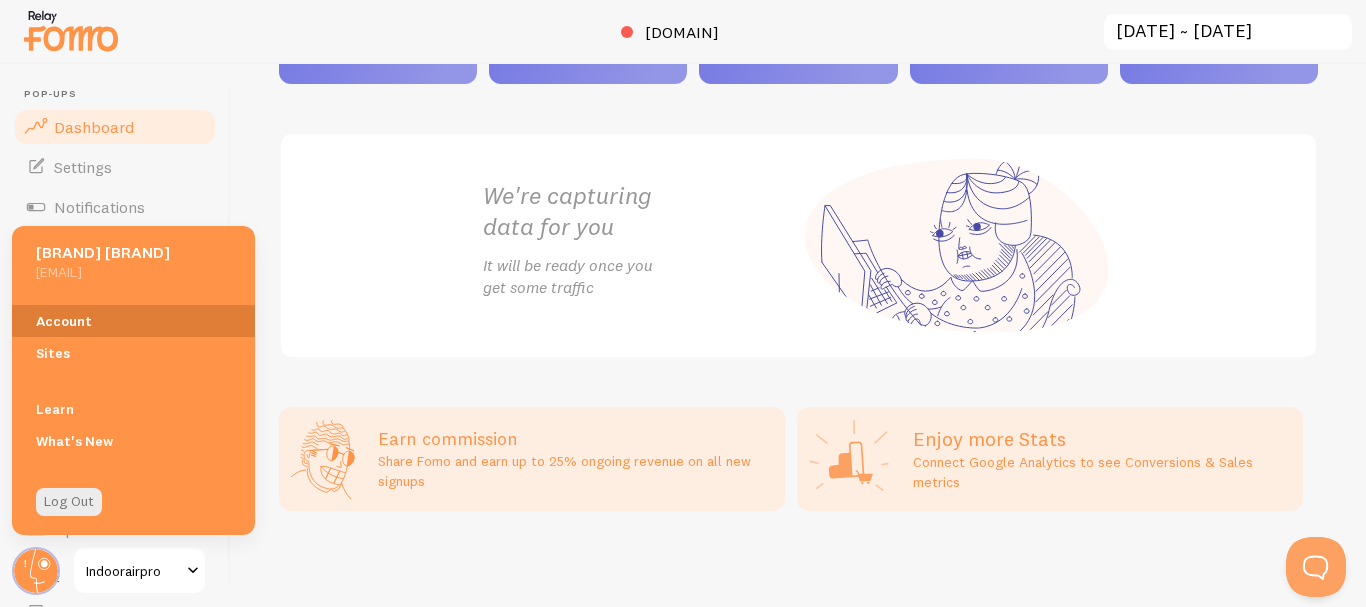 click on "Account" at bounding box center [133, 321] 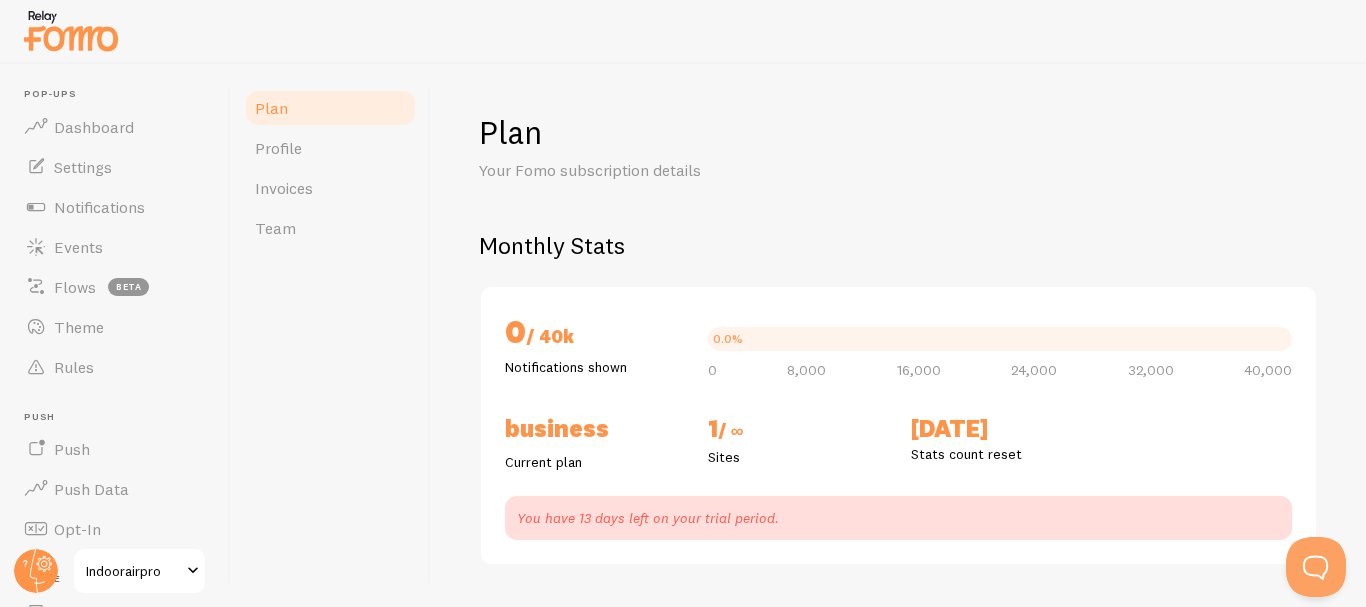 checkbox on "true" 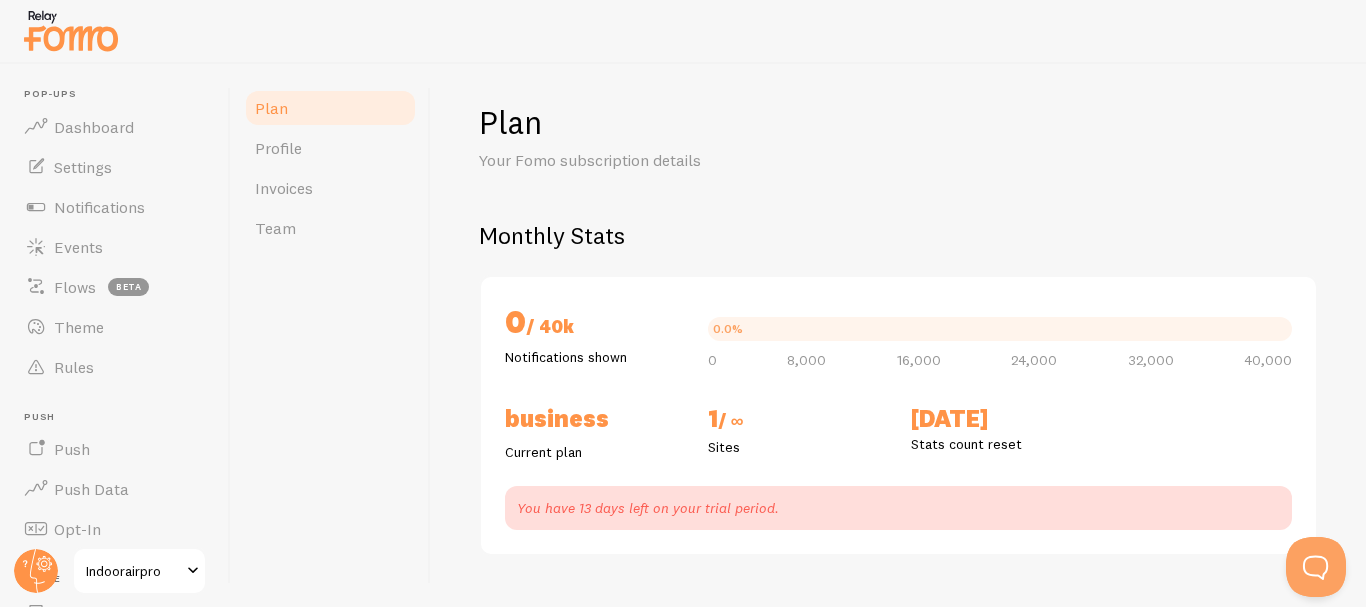 scroll, scrollTop: 0, scrollLeft: 0, axis: both 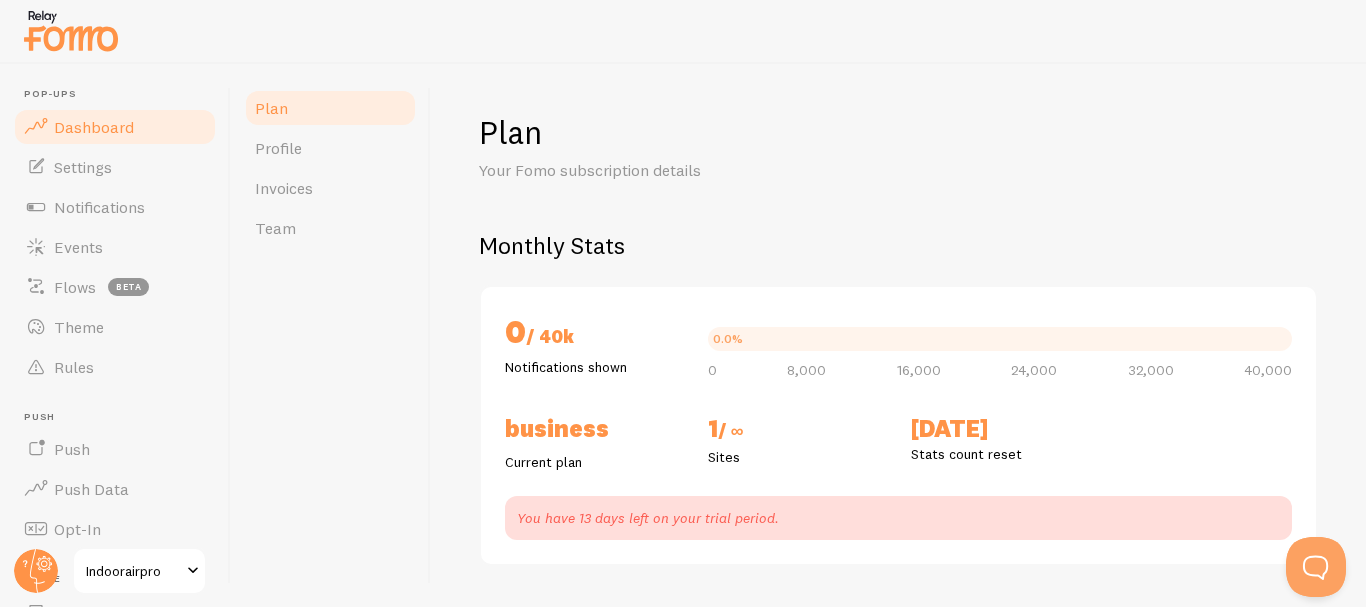 click on "Dashboard" at bounding box center (94, 127) 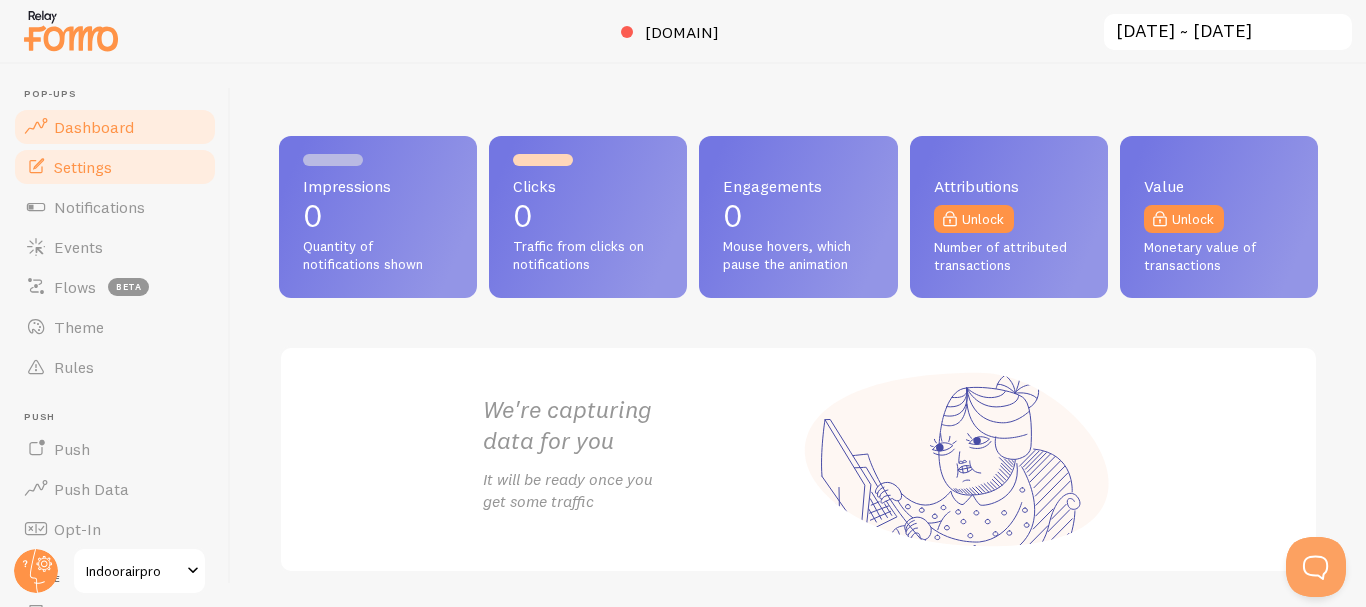 click on "Settings" at bounding box center [83, 167] 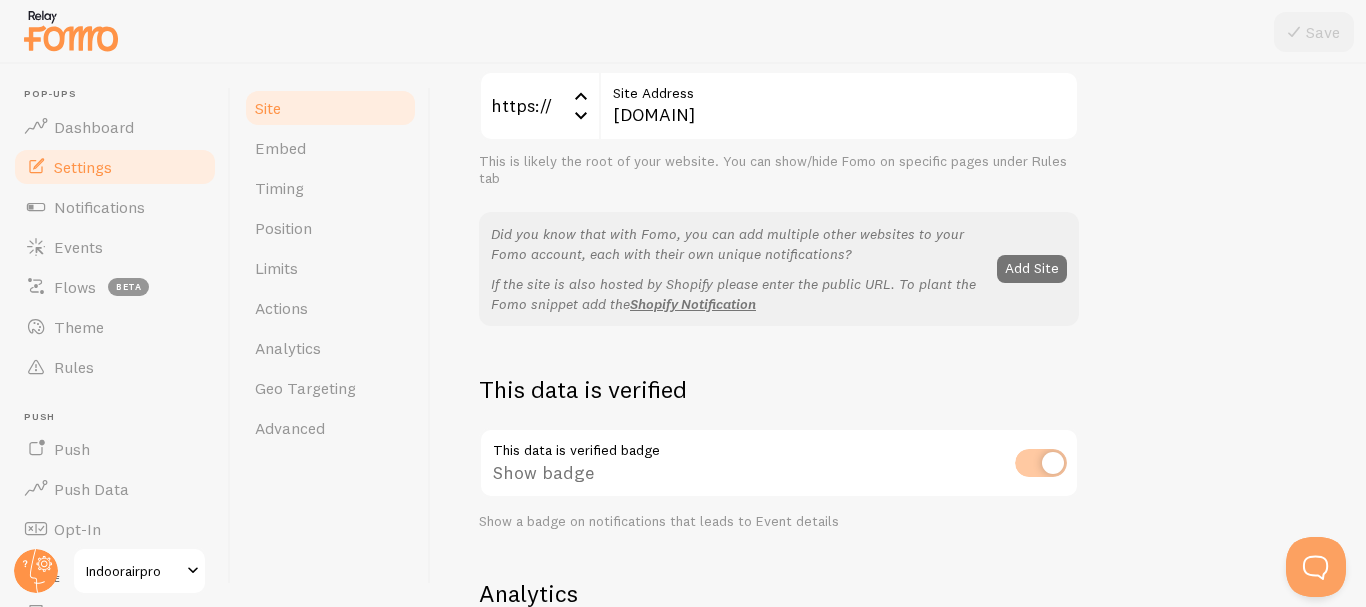 scroll, scrollTop: 0, scrollLeft: 0, axis: both 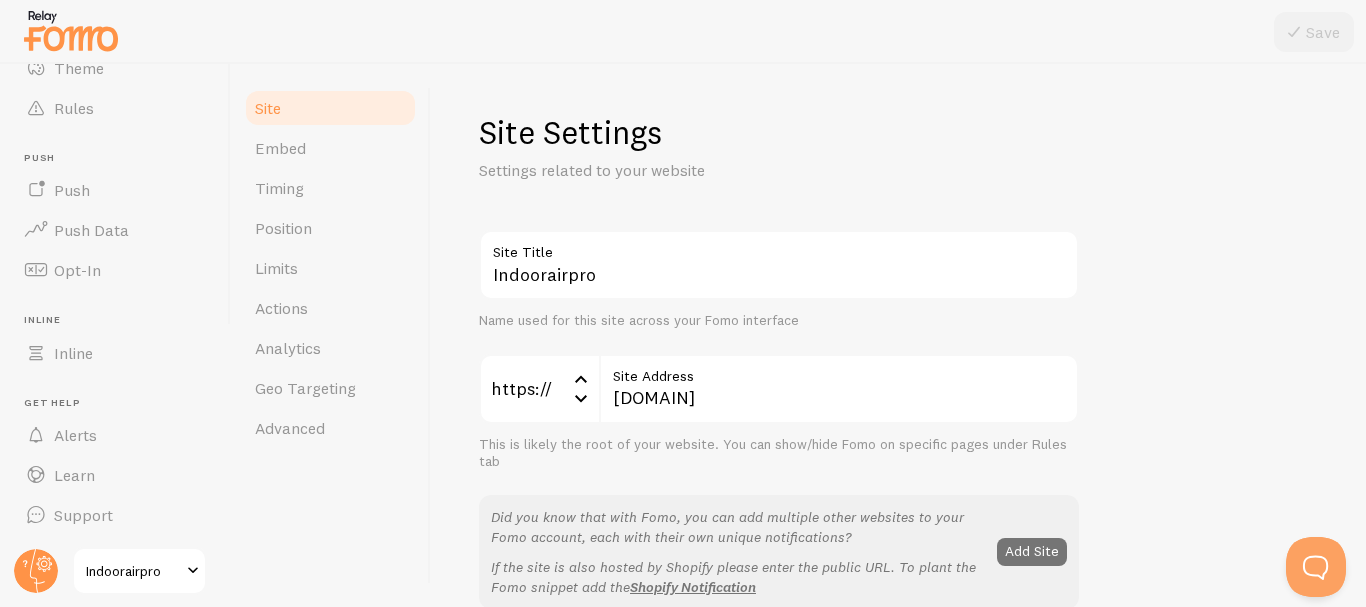 click at bounding box center [193, 571] 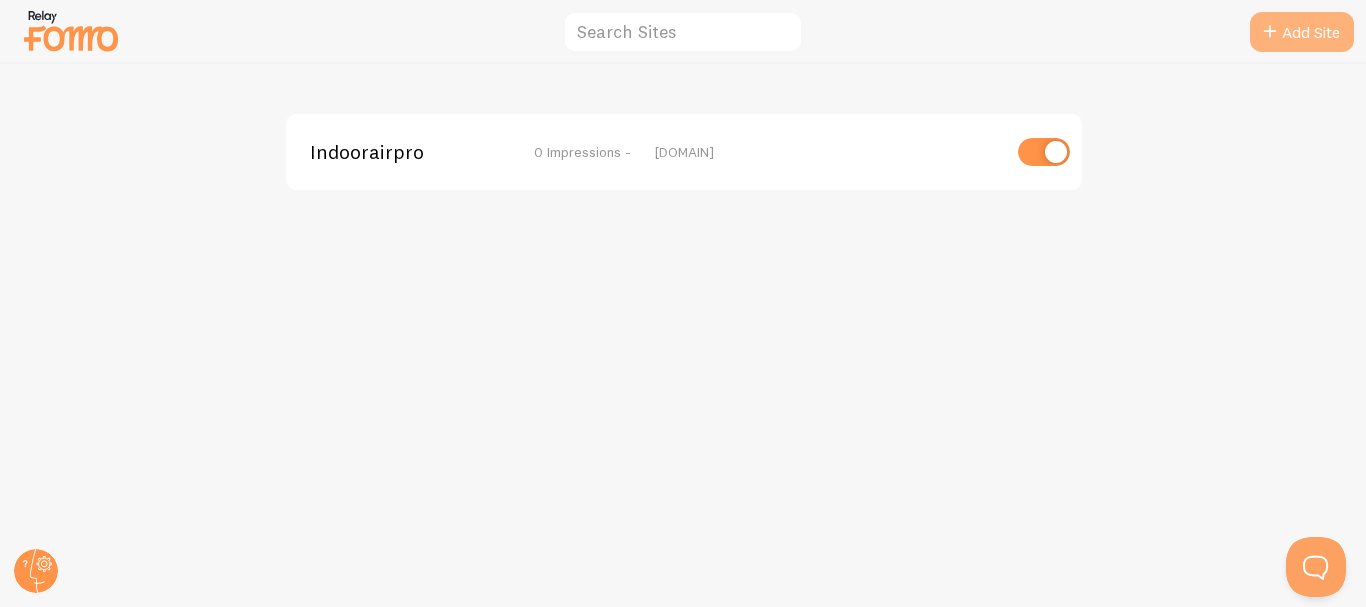 click on "Add Site" at bounding box center (1302, 32) 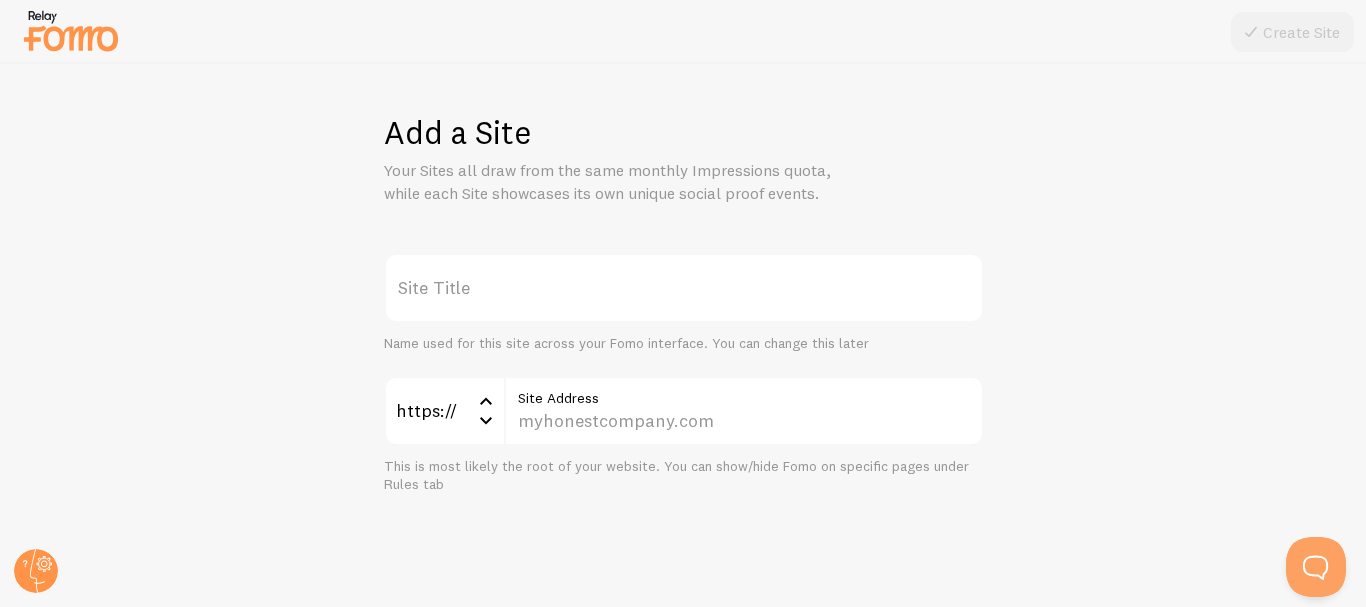 click on "Site Title" at bounding box center [684, 288] 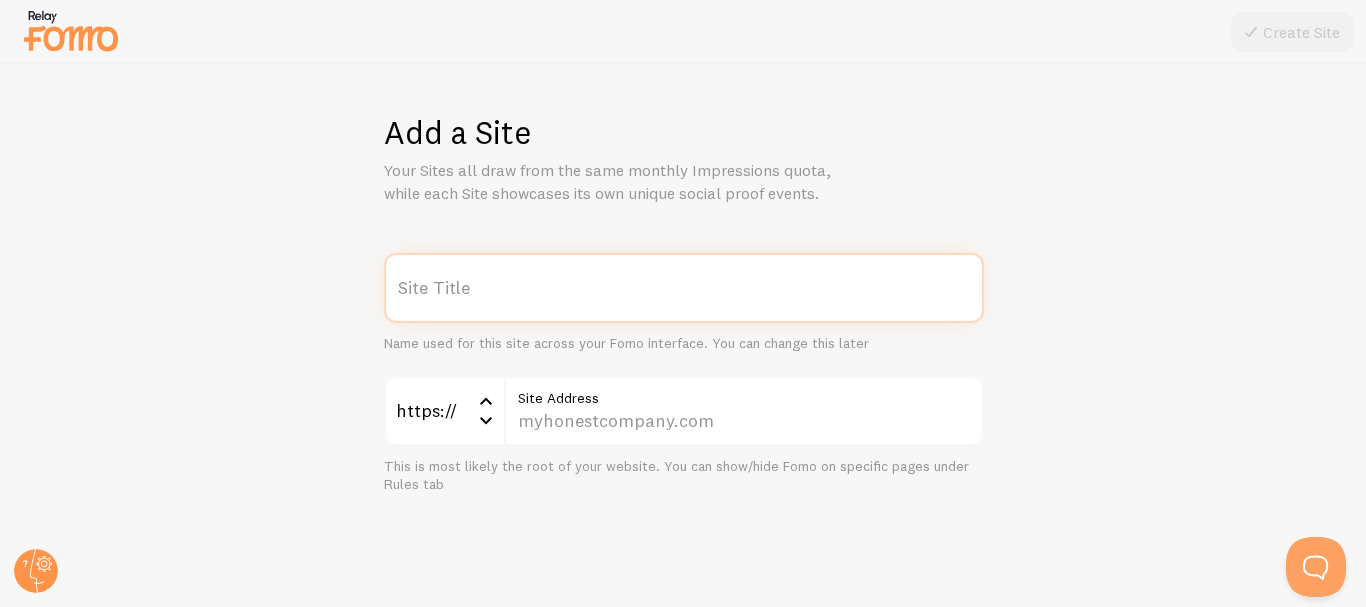 click on "Site Title" at bounding box center (684, 288) 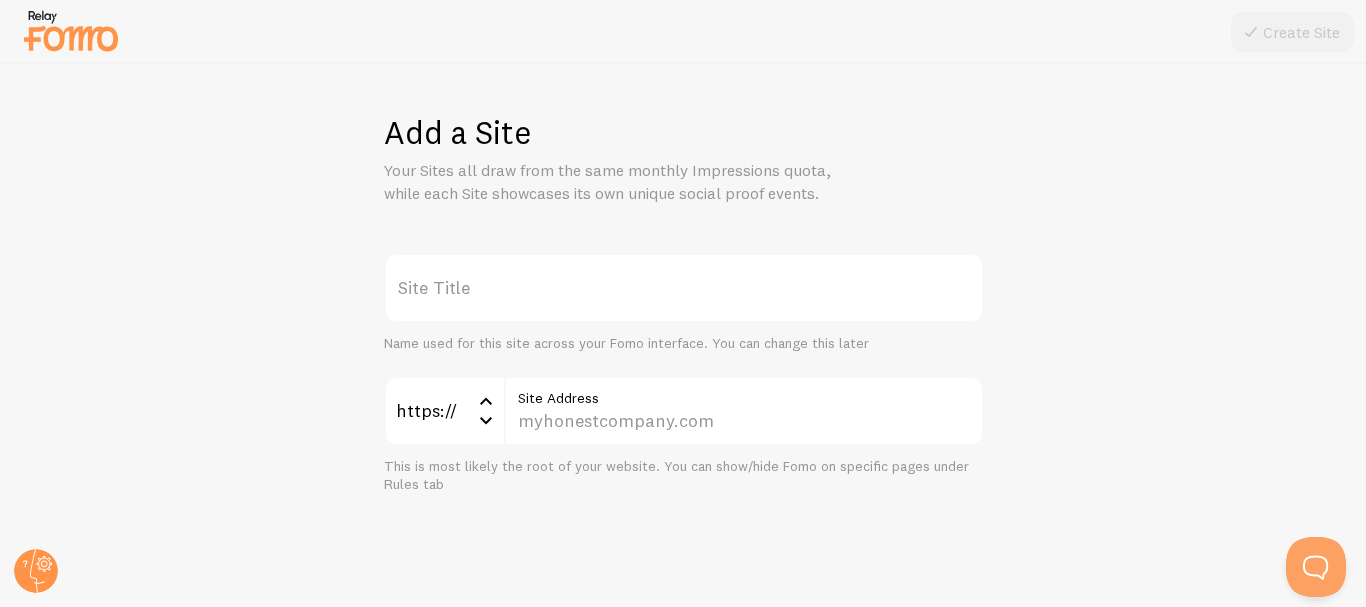 click on "Site Title" at bounding box center (684, 288) 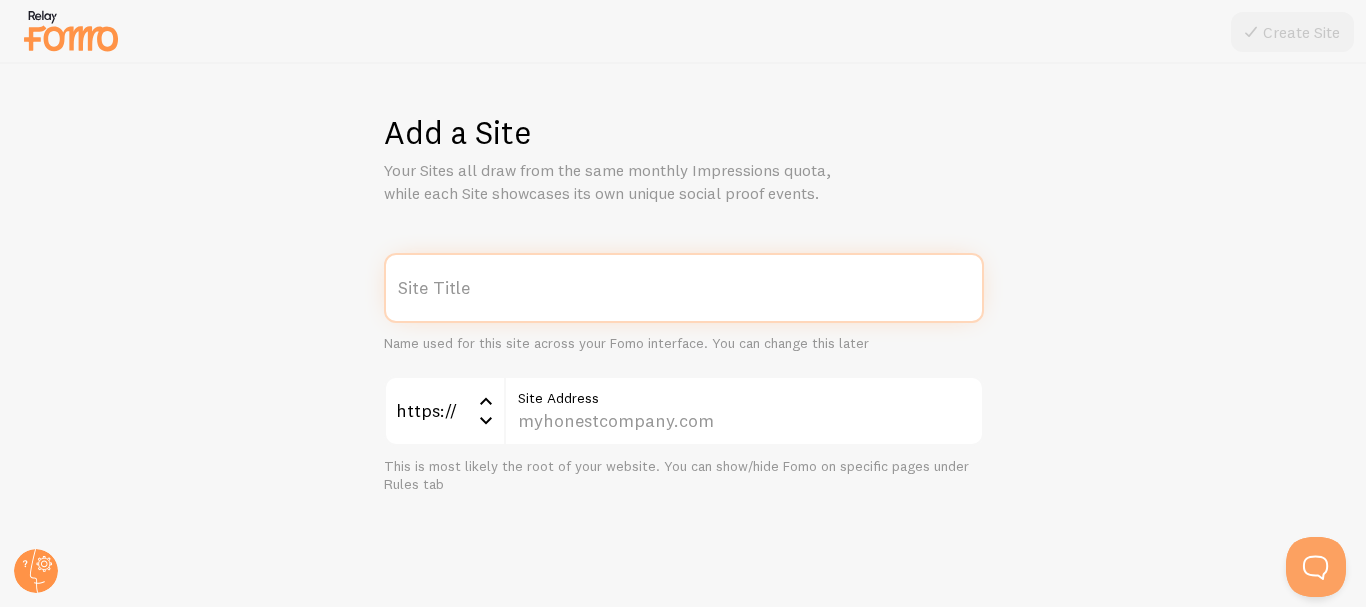 click on "Site Title" at bounding box center (684, 288) 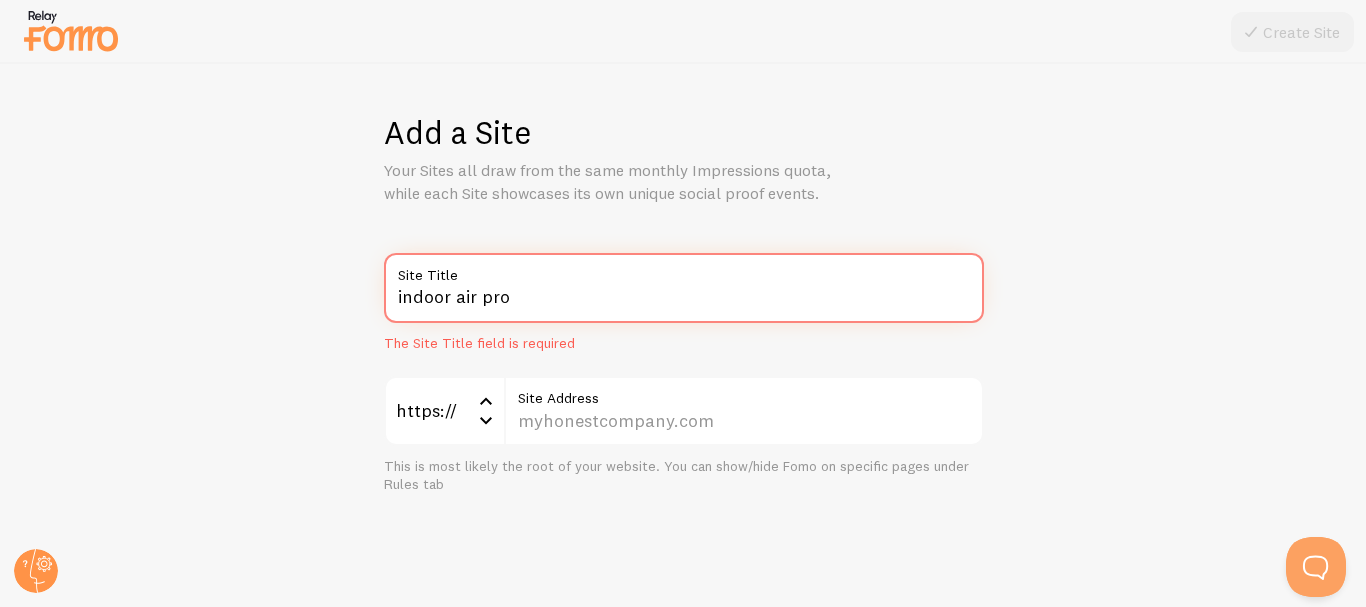 type on "indoor air pro" 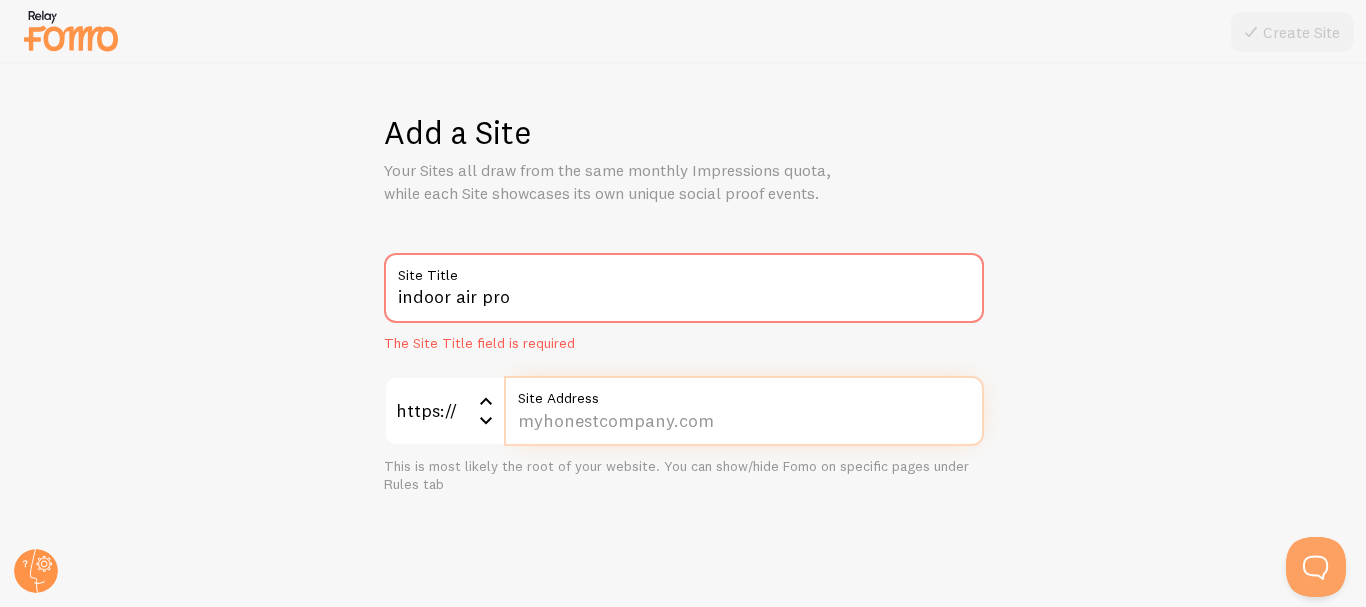 click on "Site Address" at bounding box center [744, 411] 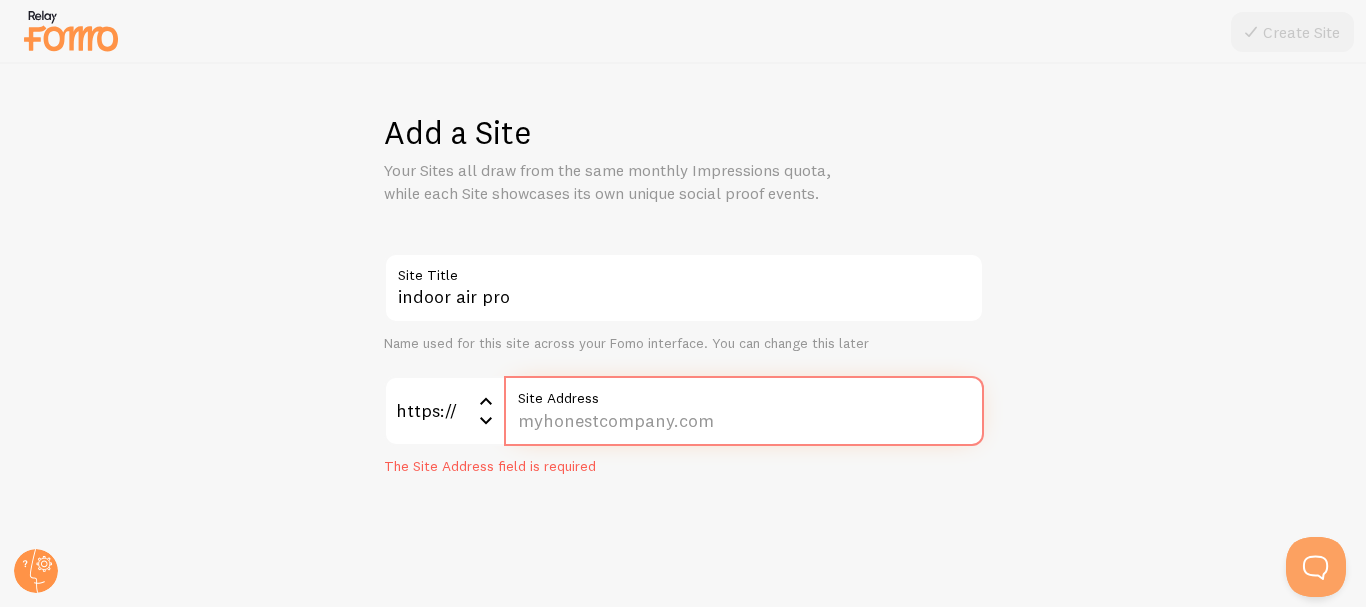 paste on "indoorairpro.com/" 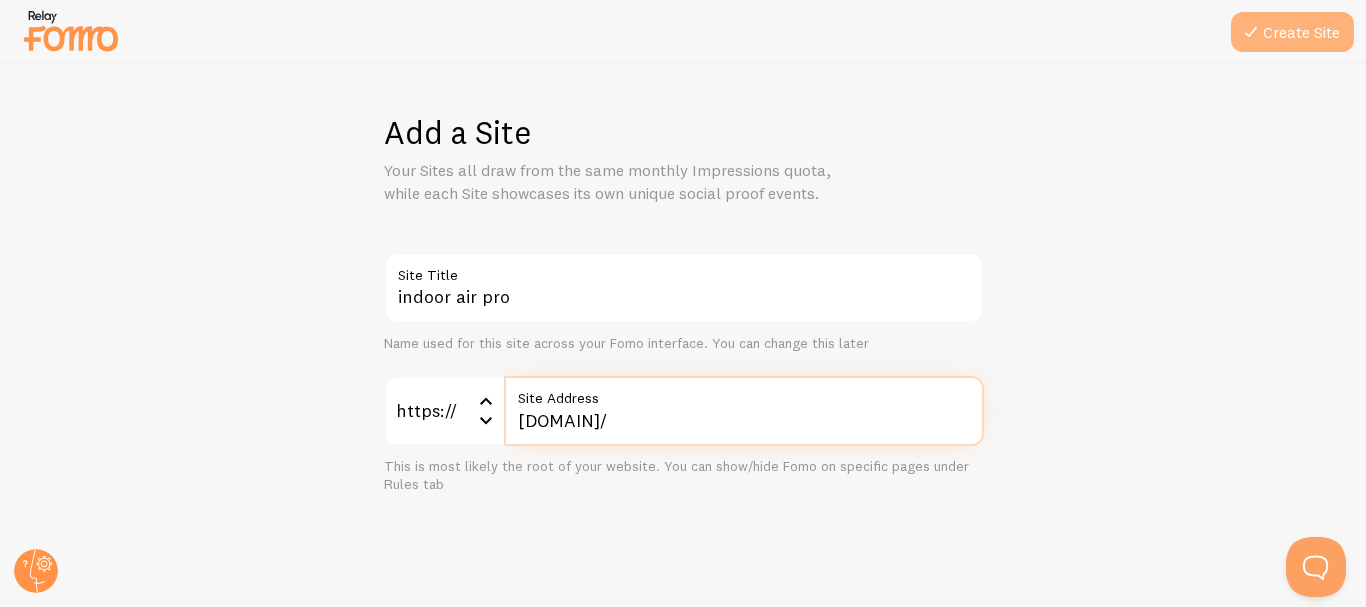 type on "indoorairpro.com/" 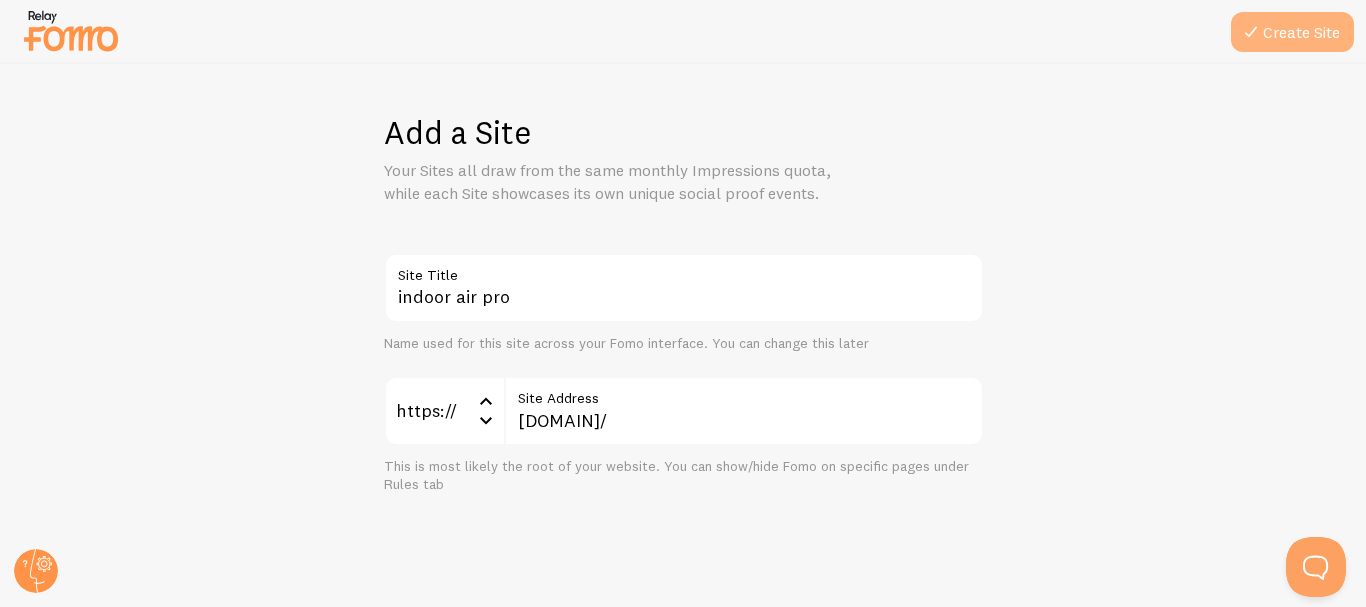 click on "Create Site" at bounding box center (1292, 32) 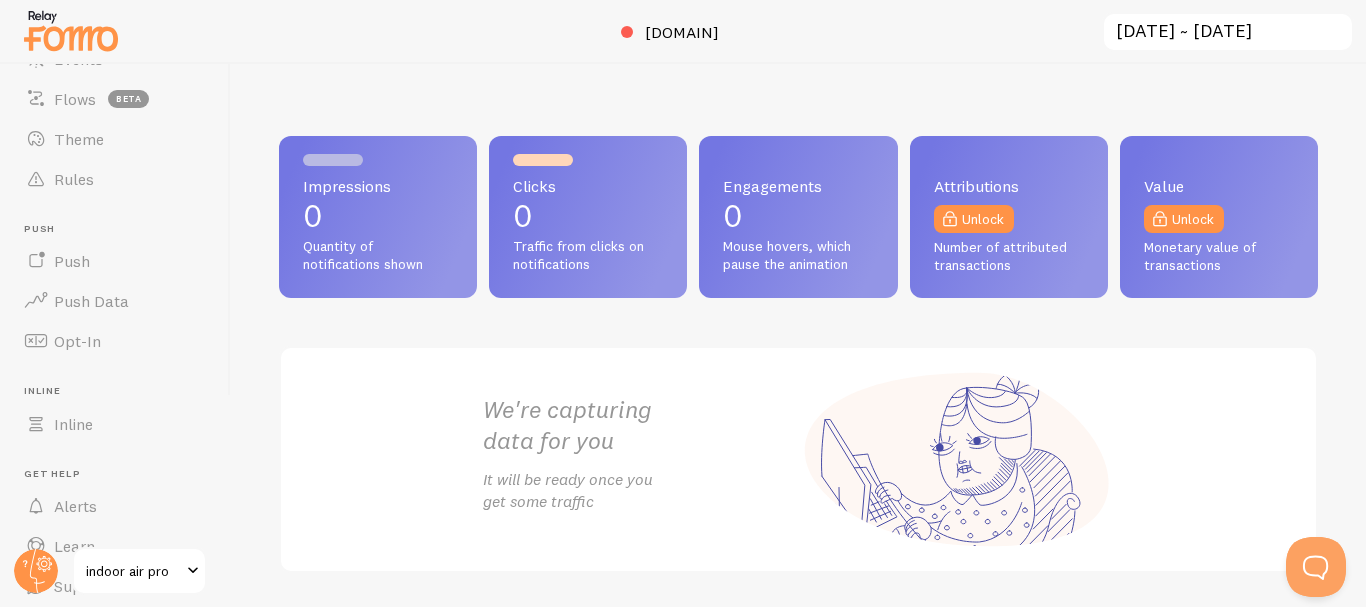 scroll, scrollTop: 259, scrollLeft: 0, axis: vertical 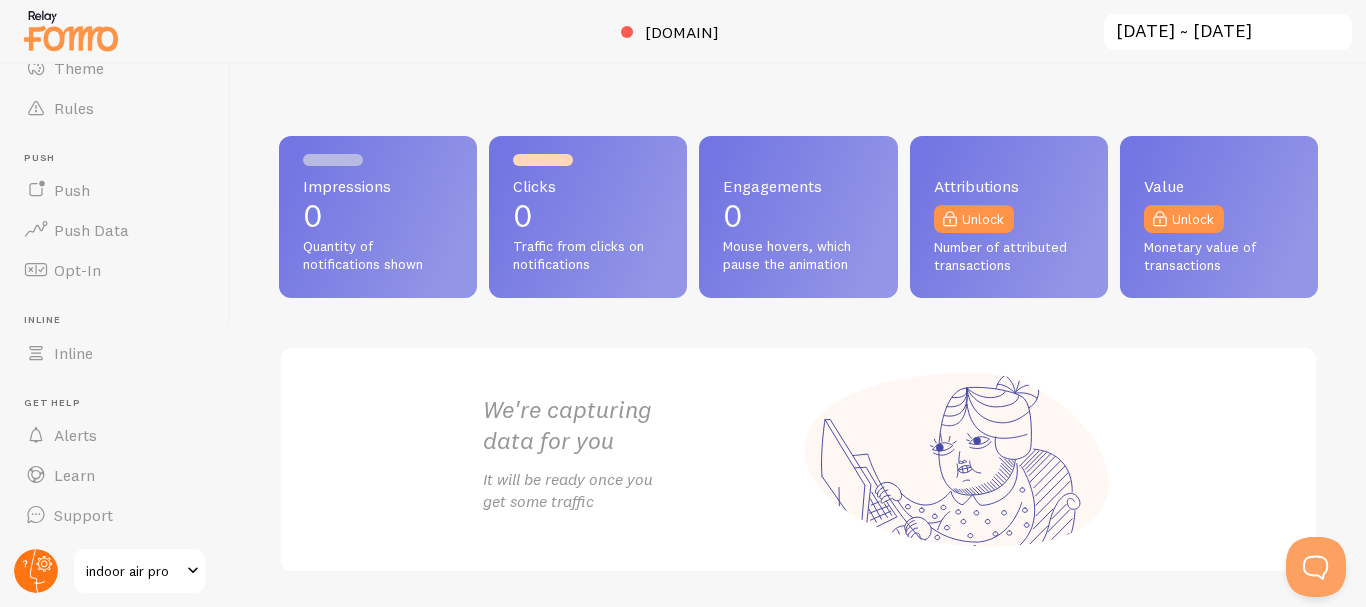 click 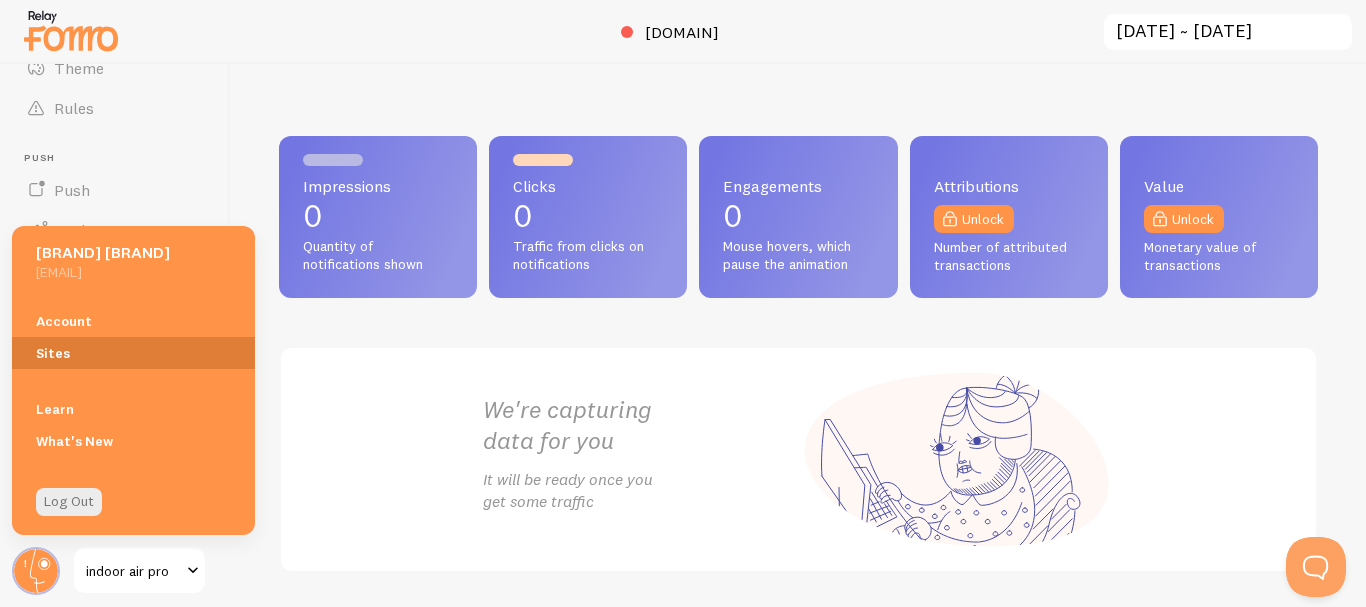 click on "Sites" at bounding box center (133, 353) 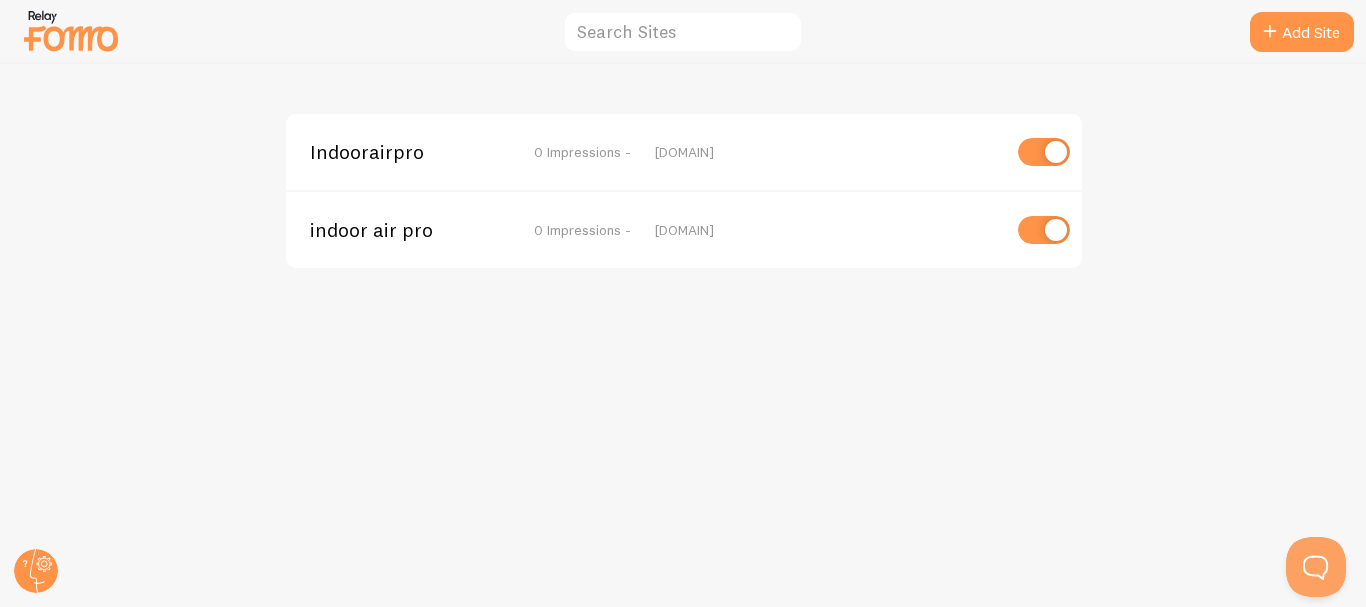 click at bounding box center (1044, 152) 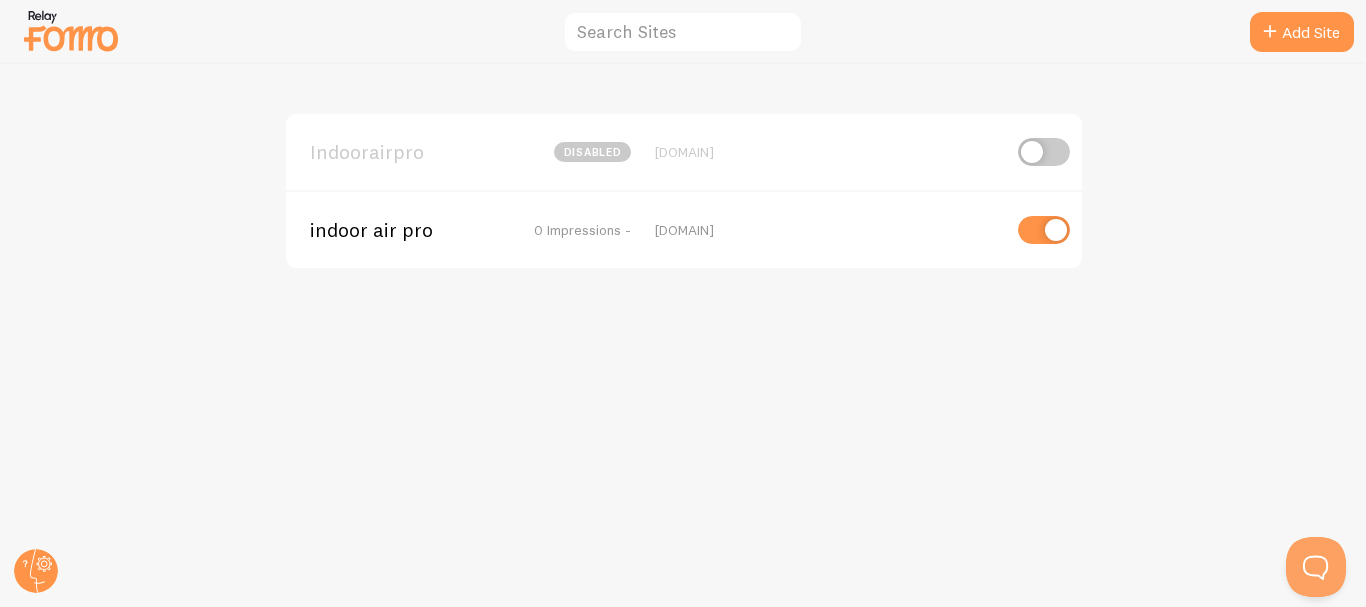 click on "Indoorairpro   disabled   https://indoorairpro.com         indoor air pro    0 Impressions -   https://indoorairpro.com" at bounding box center (683, 335) 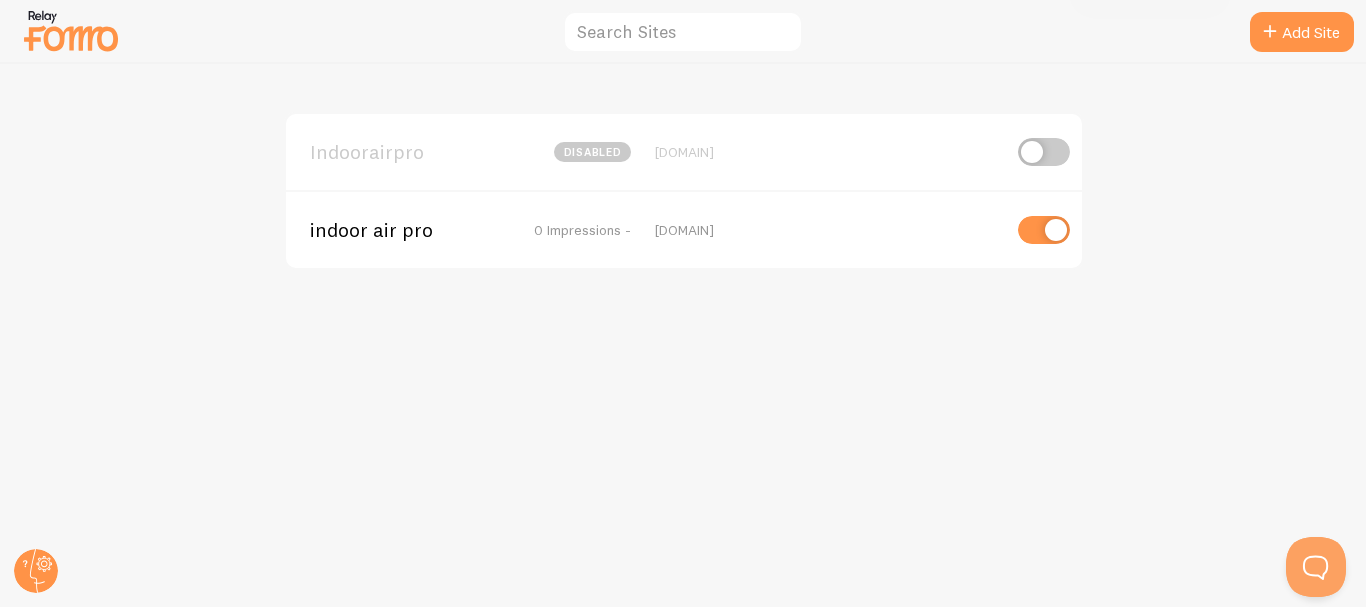 click at bounding box center [71, 30] 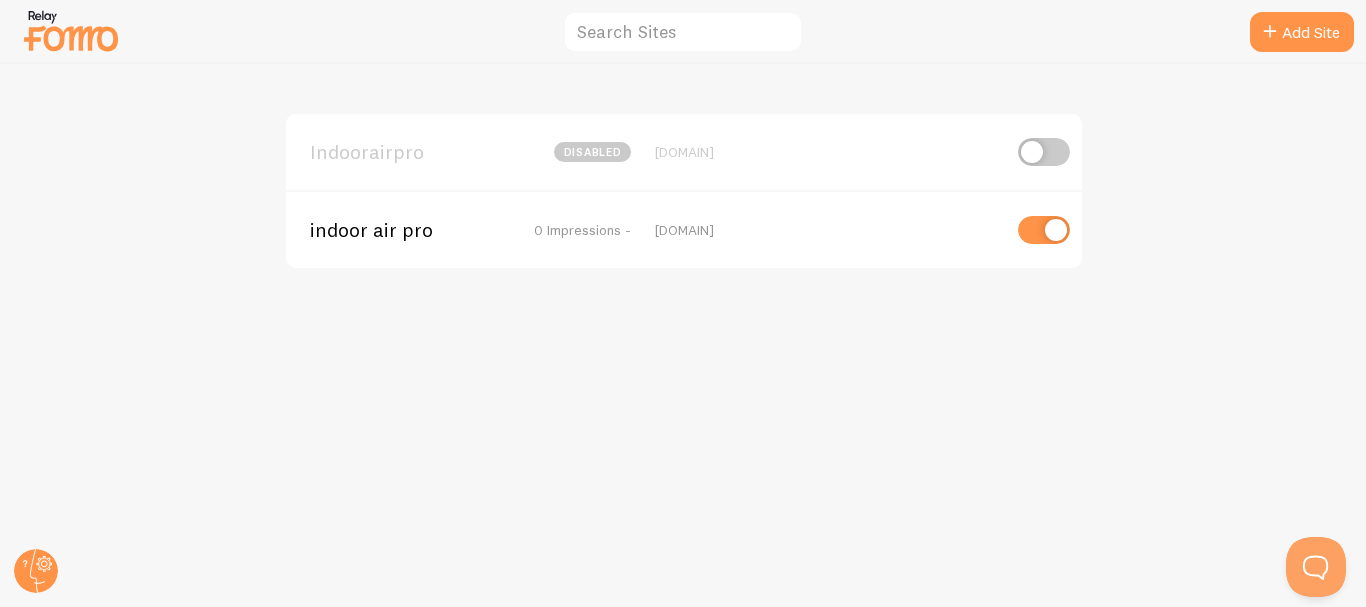 drag, startPoint x: 72, startPoint y: 3, endPoint x: 55, endPoint y: 13, distance: 19.723083 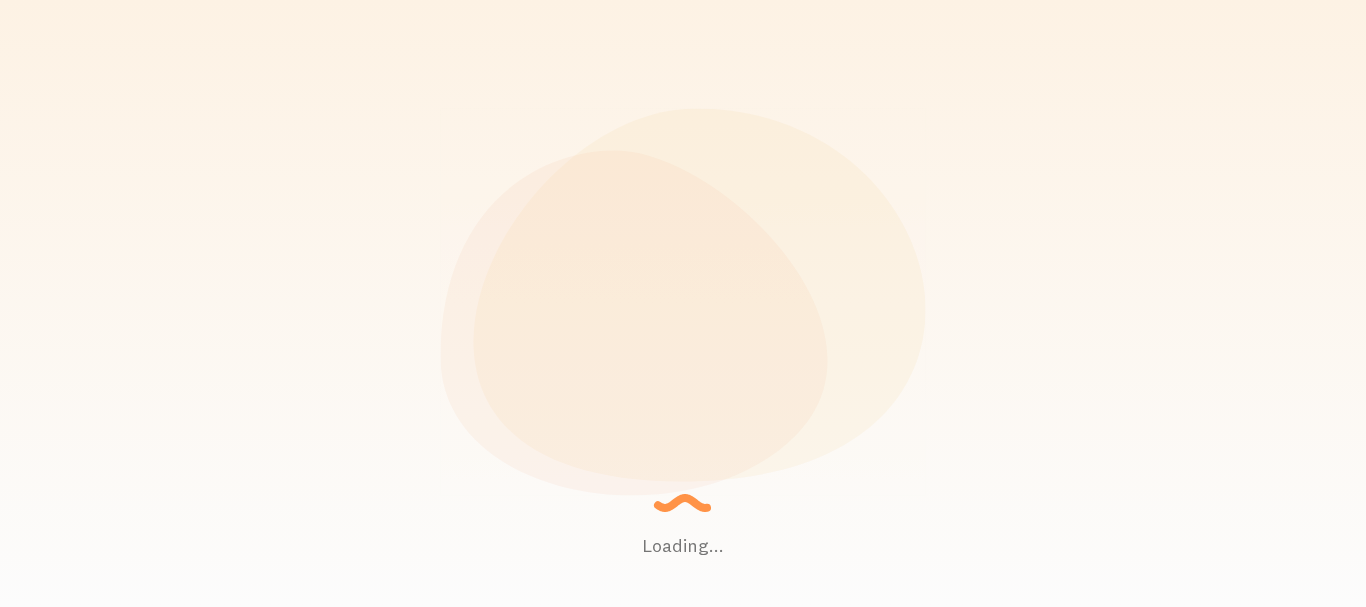 scroll, scrollTop: 0, scrollLeft: 0, axis: both 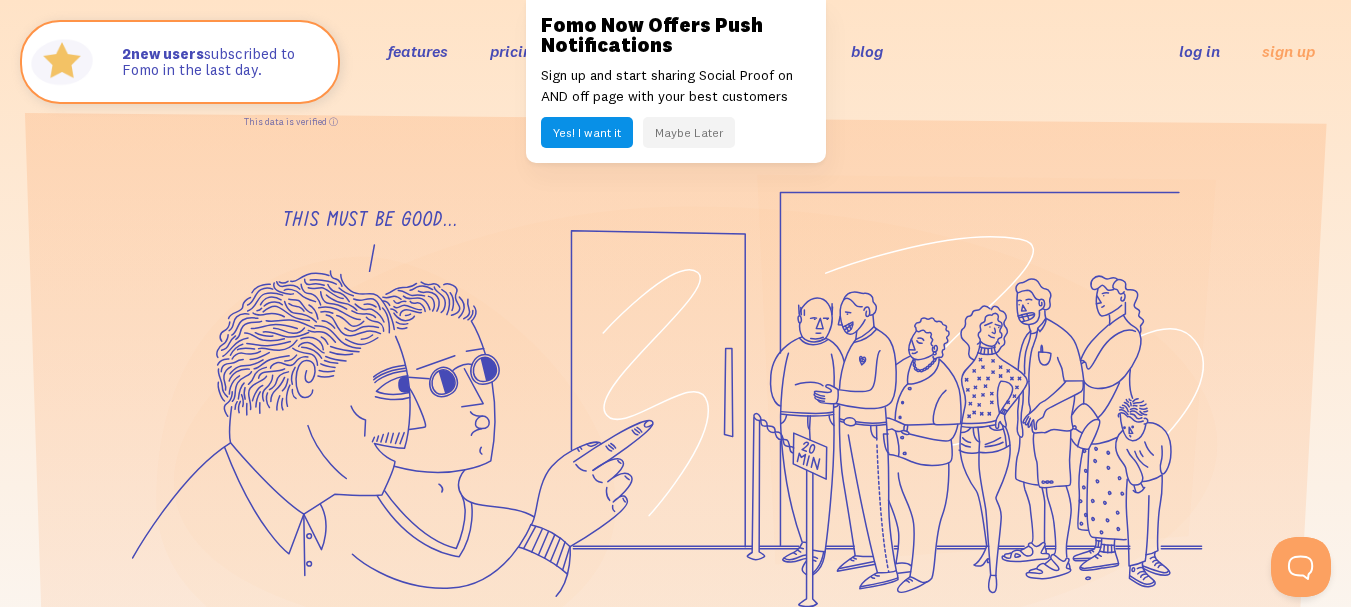 click on "blog" at bounding box center [867, 51] 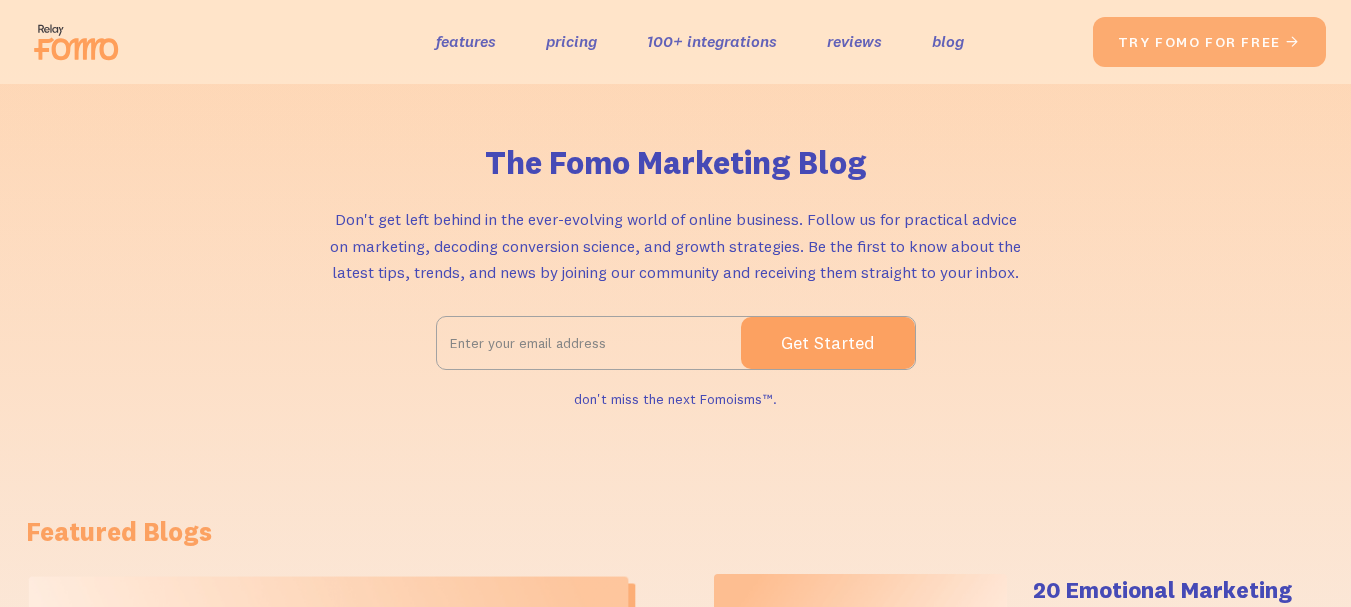scroll, scrollTop: 0, scrollLeft: 0, axis: both 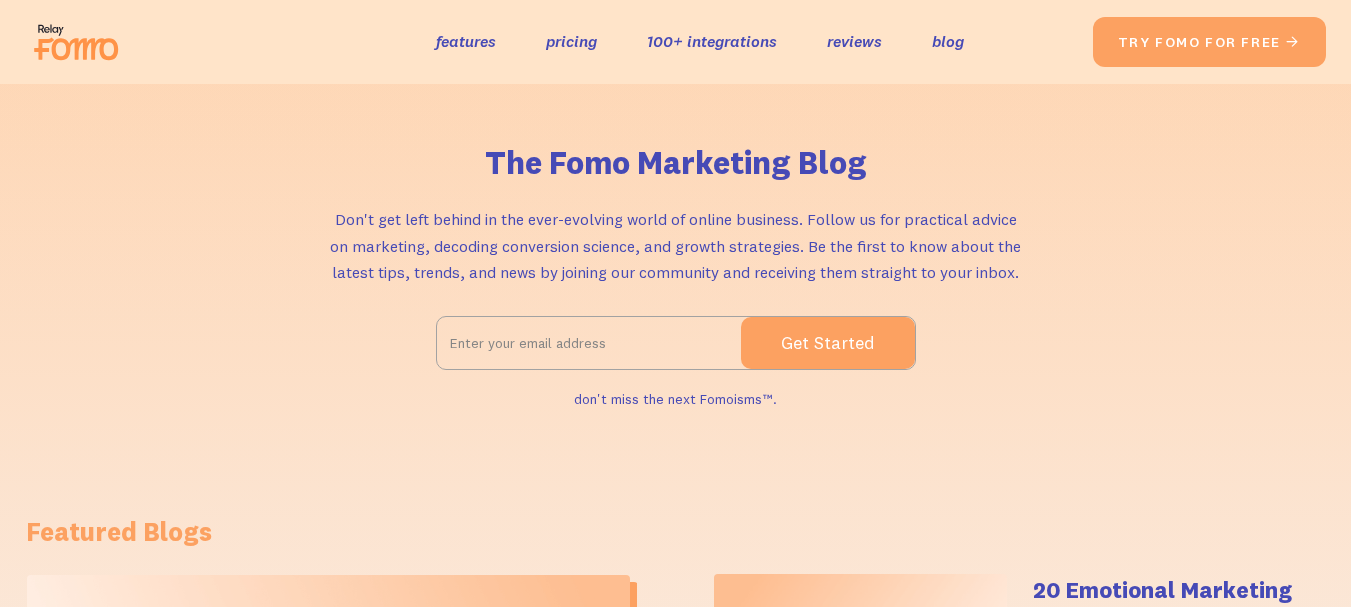 click at bounding box center [589, 343] 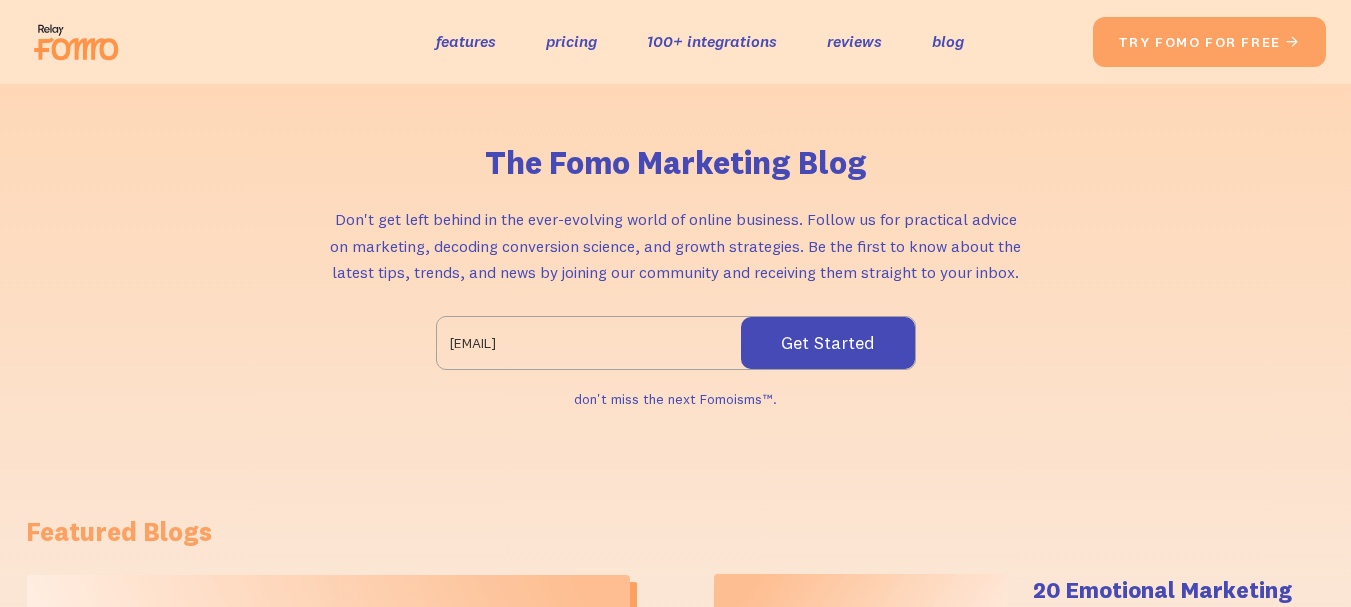 click on "Get Started" at bounding box center [828, 343] 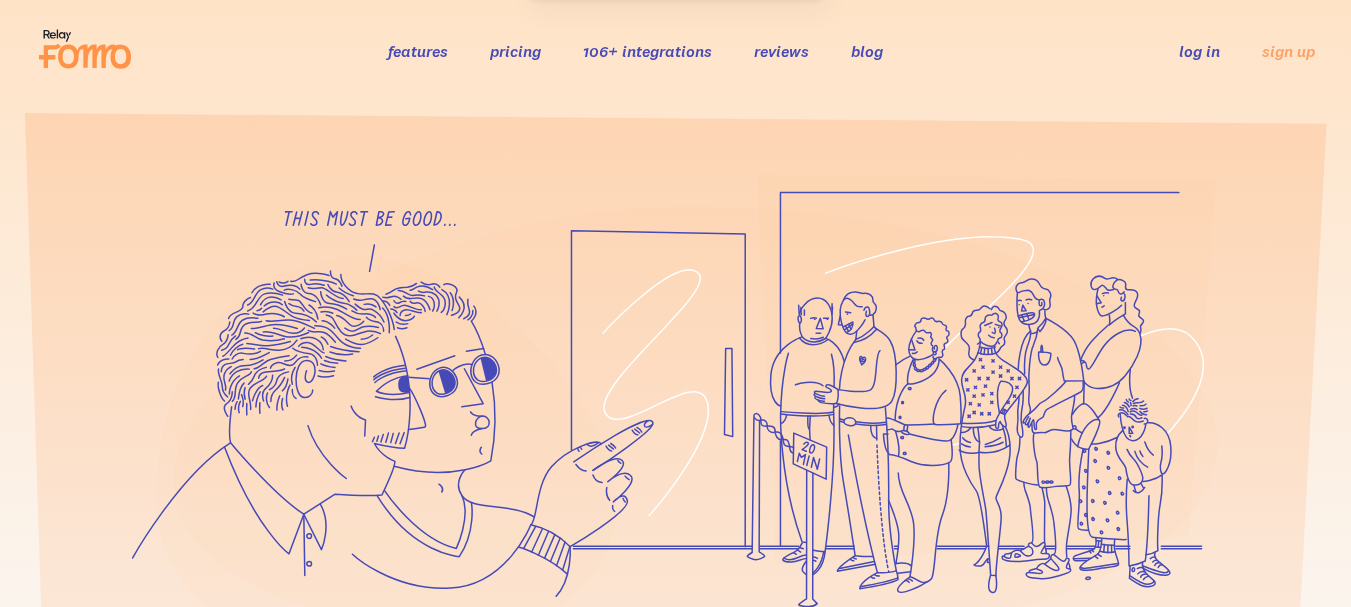 scroll, scrollTop: 0, scrollLeft: 0, axis: both 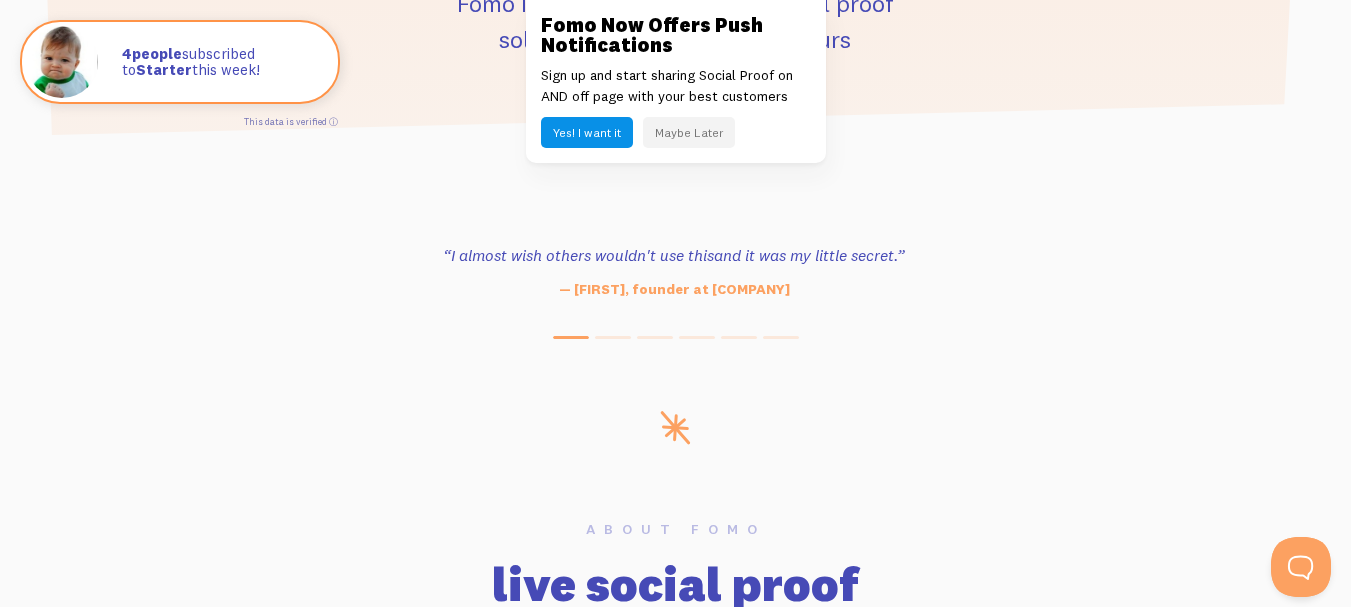 click on "Maybe Later" at bounding box center [689, 132] 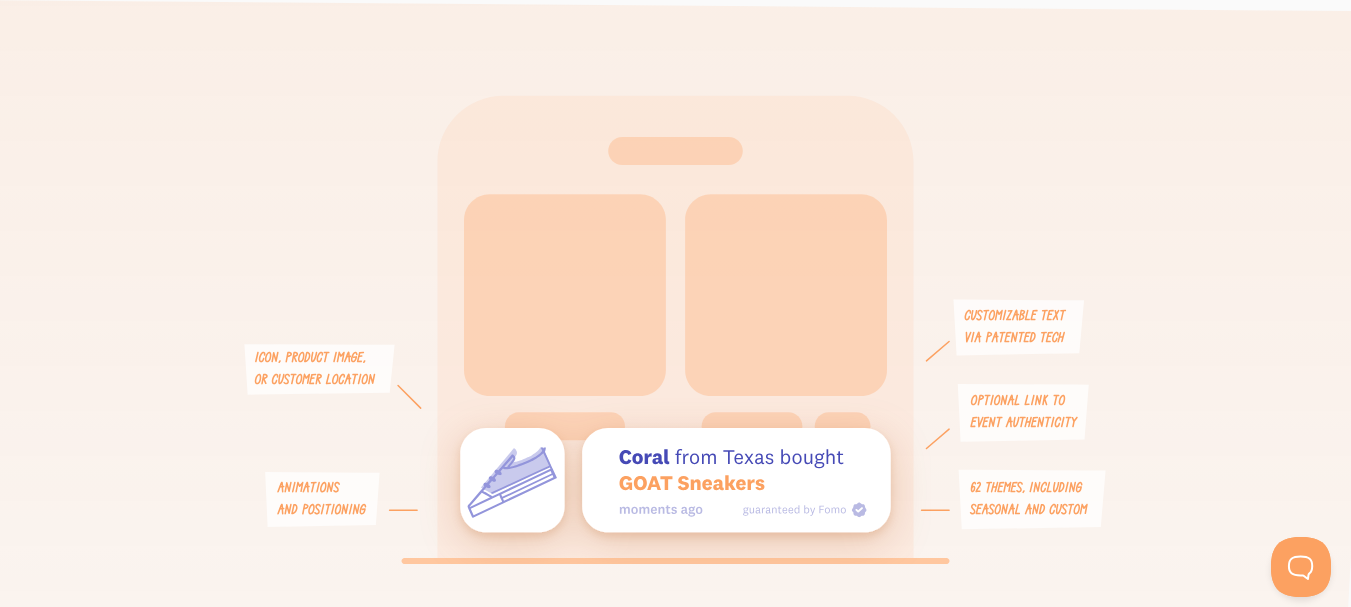 scroll, scrollTop: 4400, scrollLeft: 0, axis: vertical 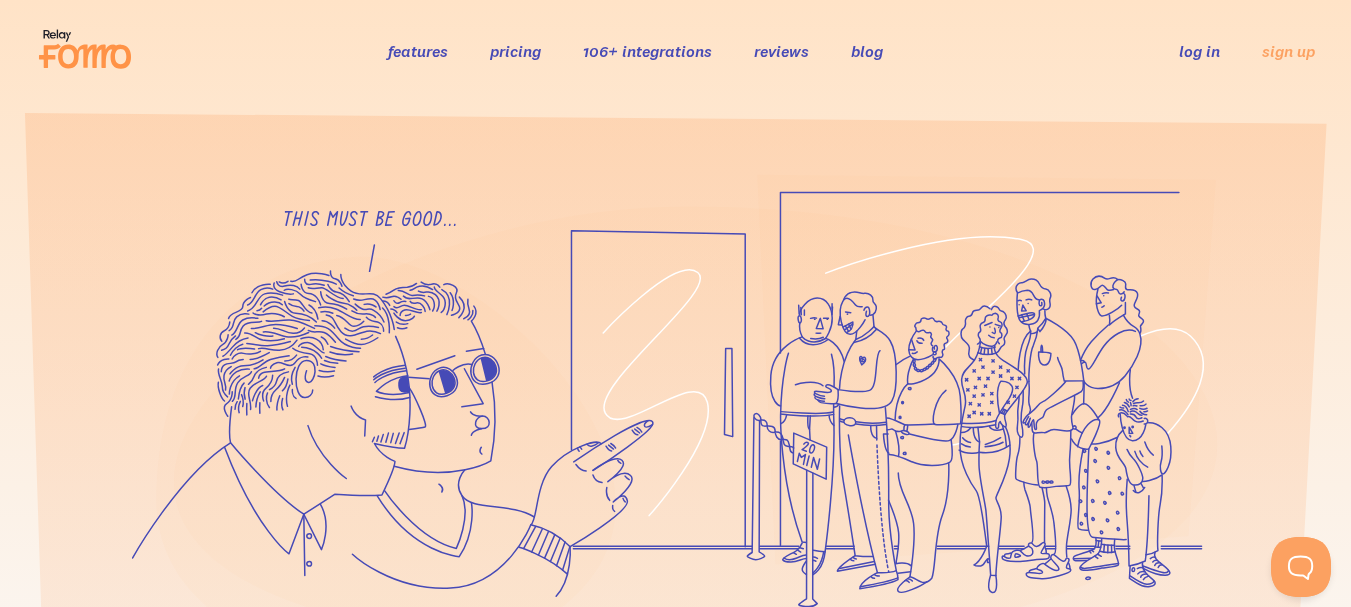 click on "log in" at bounding box center [1199, 51] 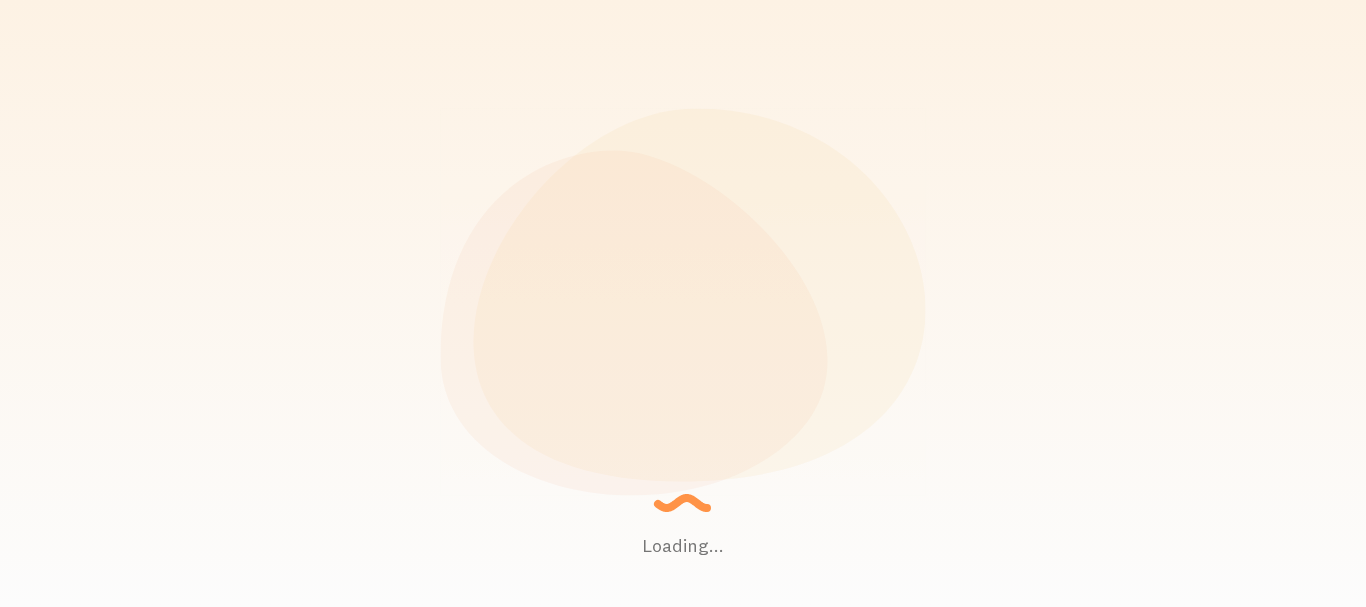 scroll, scrollTop: 0, scrollLeft: 0, axis: both 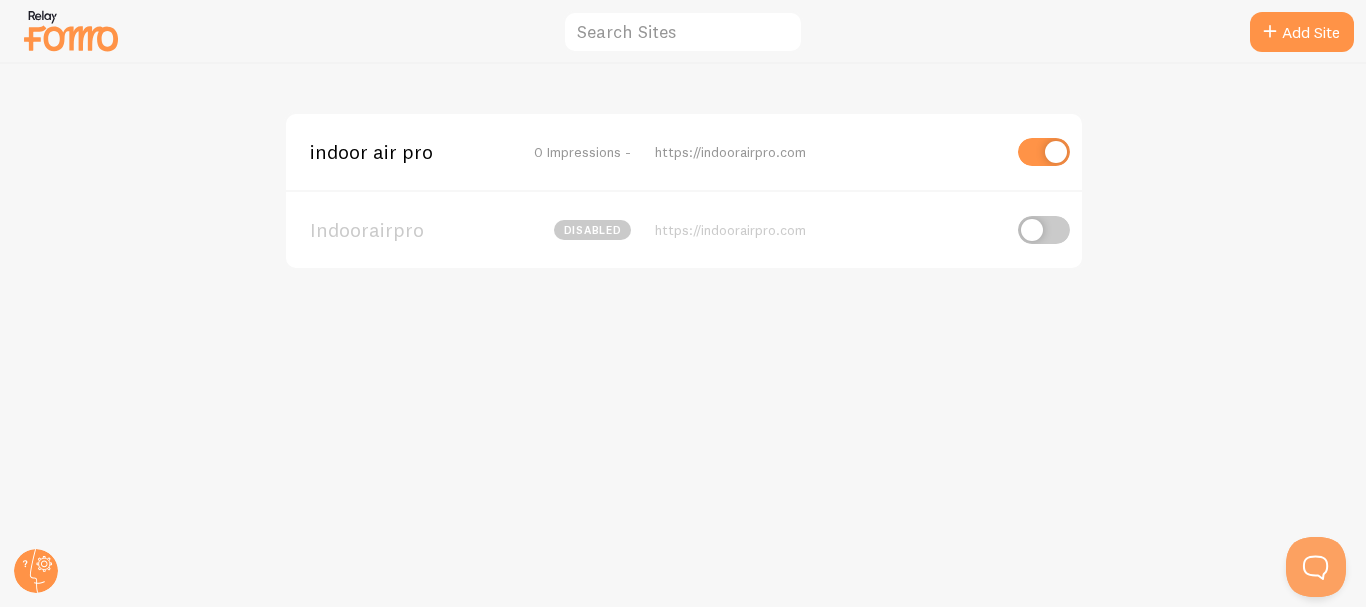click at bounding box center [71, 30] 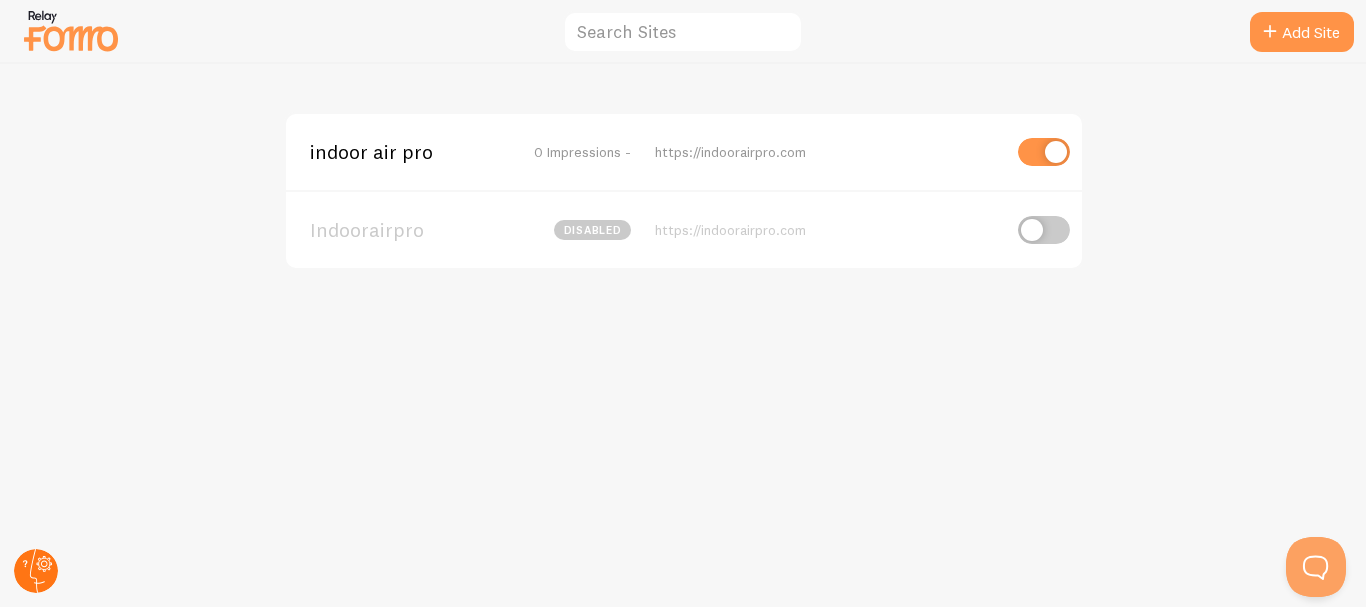 click 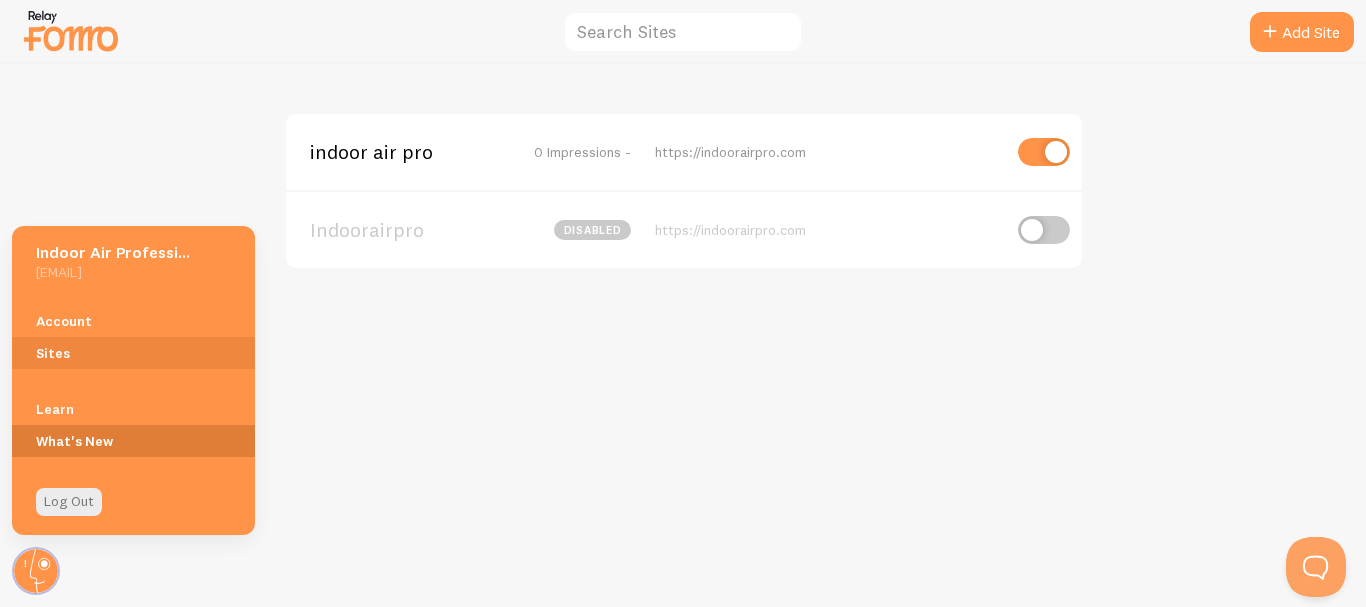 click on "What's New" at bounding box center (133, 441) 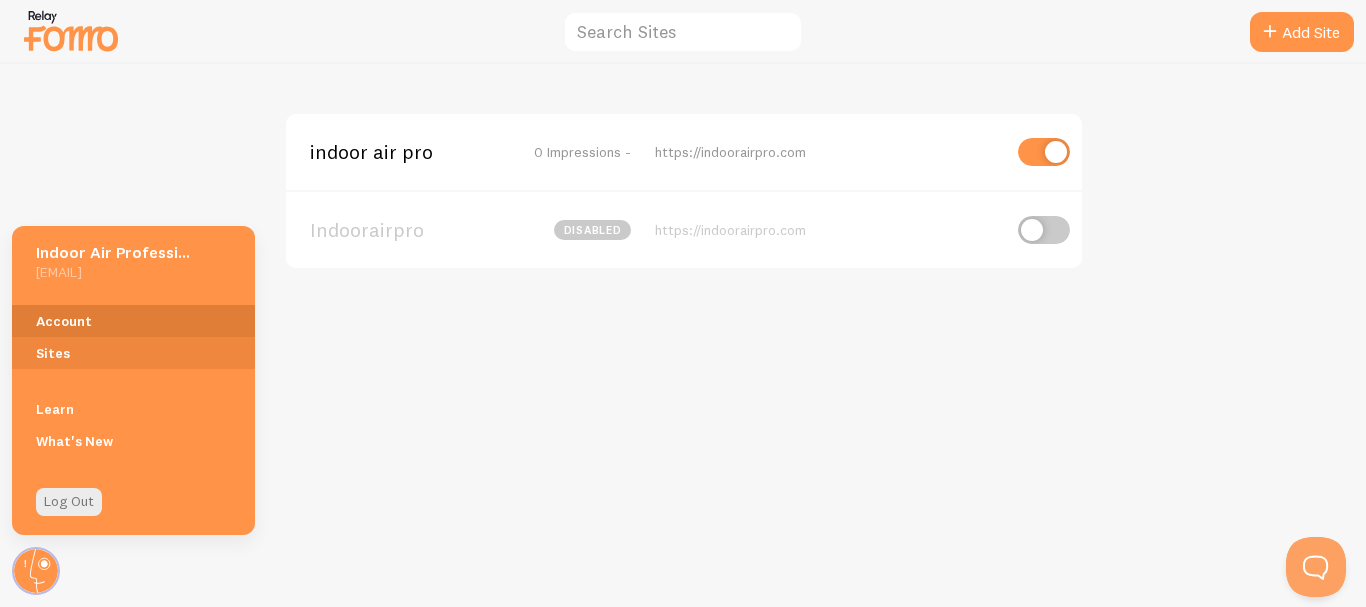 click on "Account" at bounding box center (133, 321) 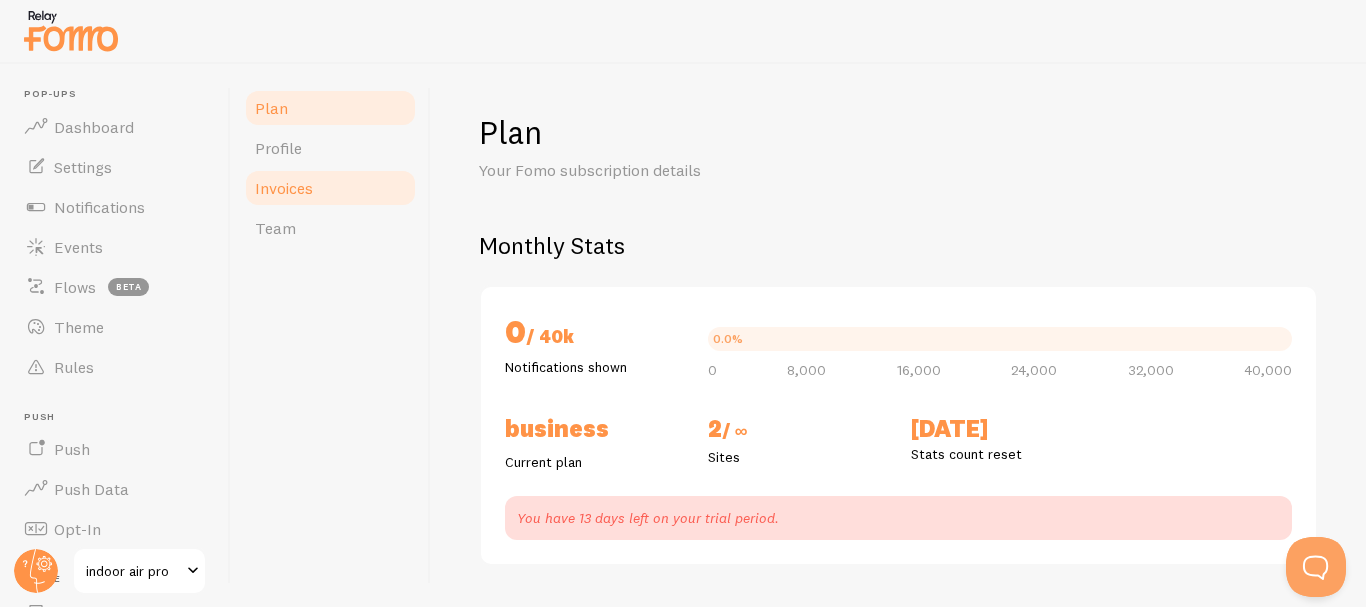 checkbox on "true" 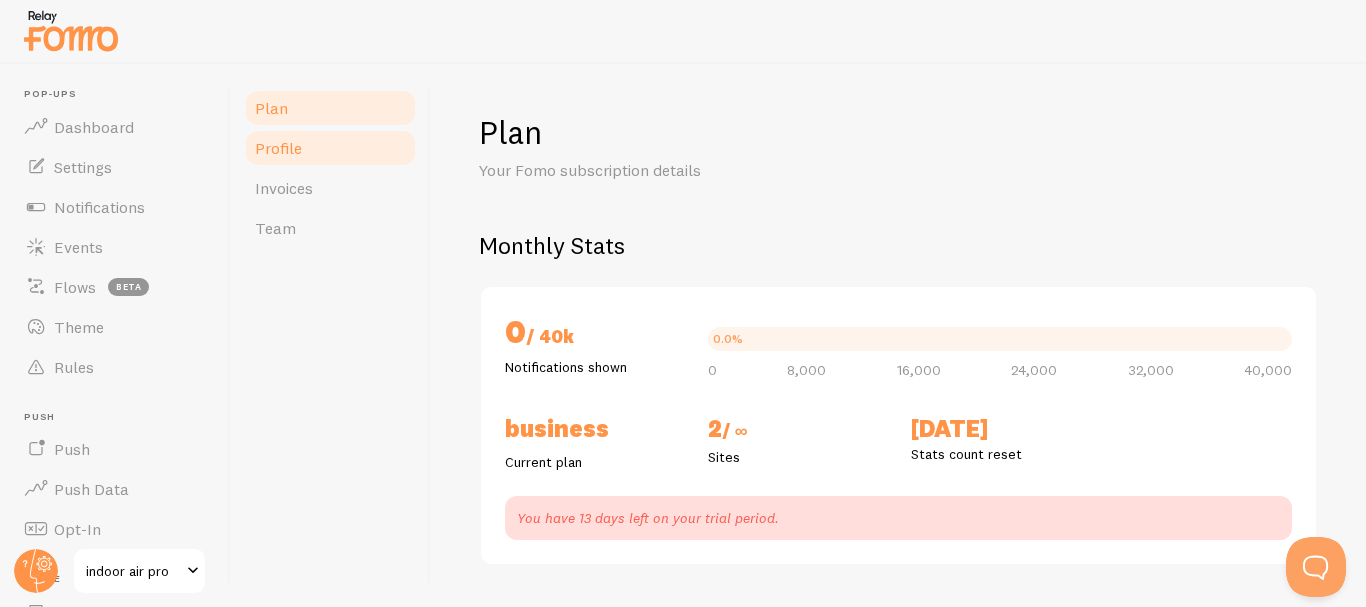 click on "Profile" at bounding box center (278, 148) 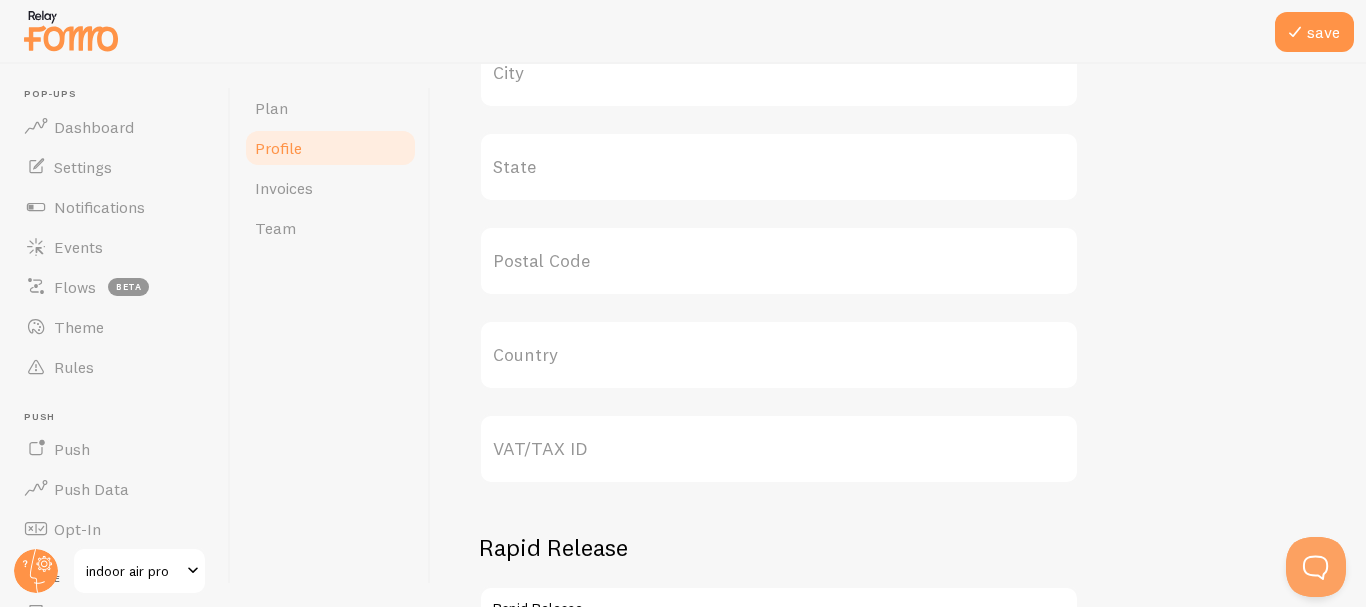 scroll, scrollTop: 1105, scrollLeft: 0, axis: vertical 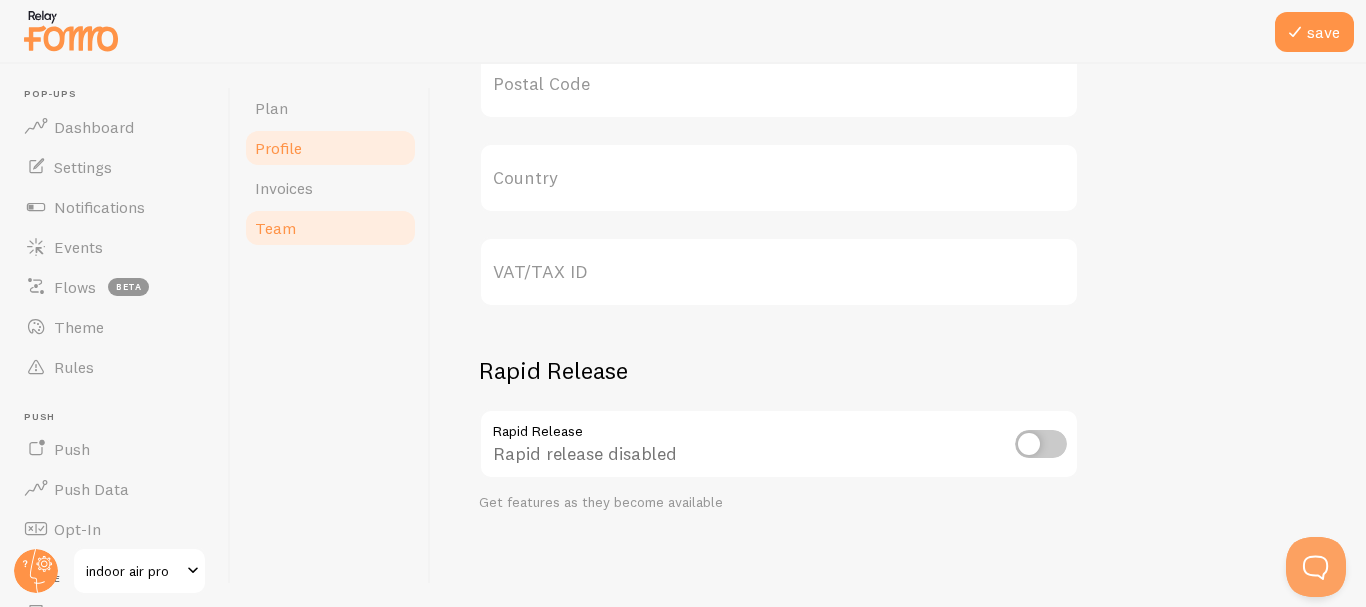 click on "Team" at bounding box center (275, 228) 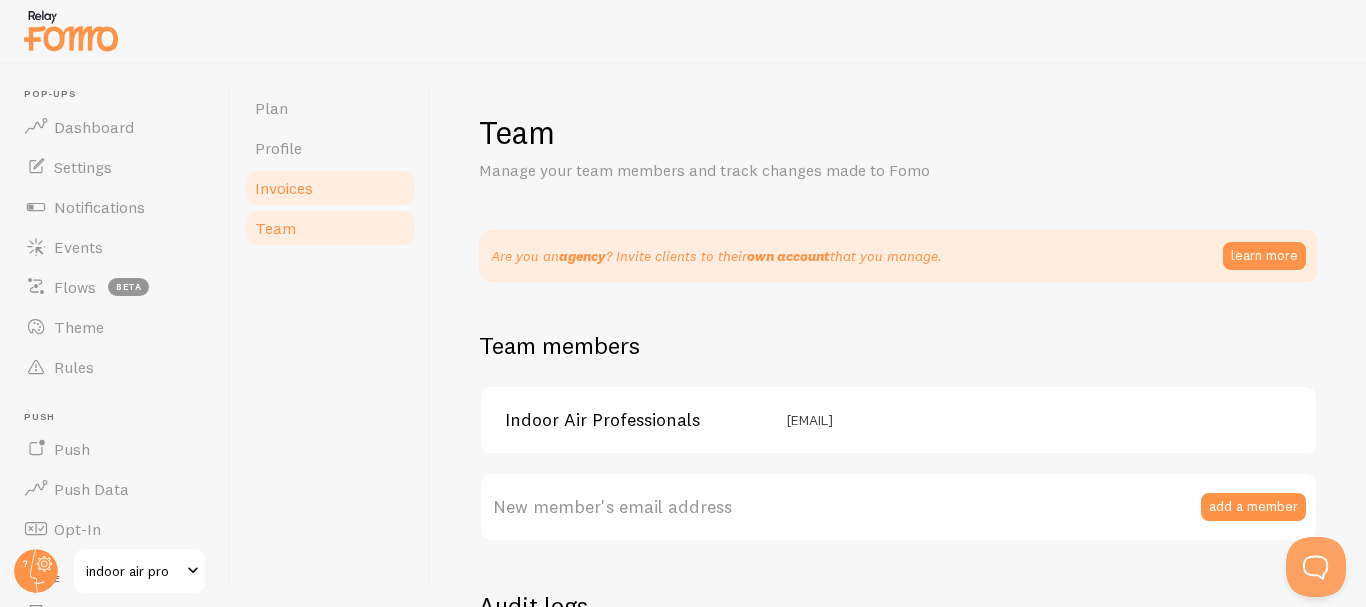 click on "Invoices" at bounding box center [284, 188] 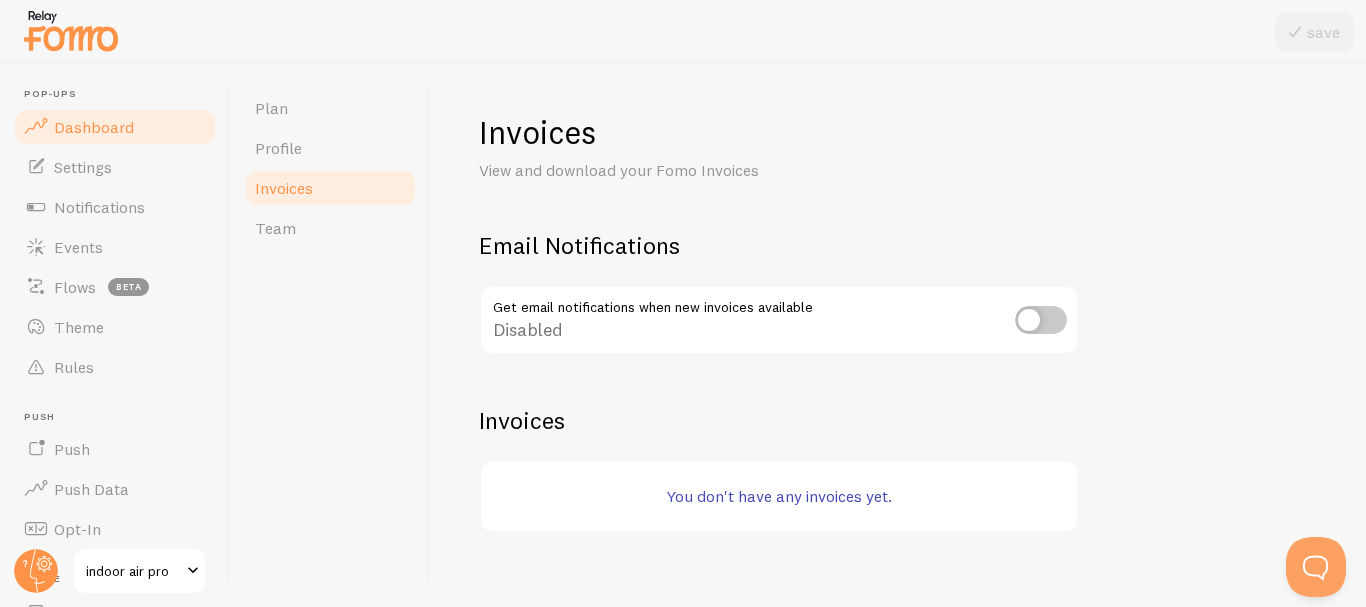 click on "Dashboard" at bounding box center (94, 127) 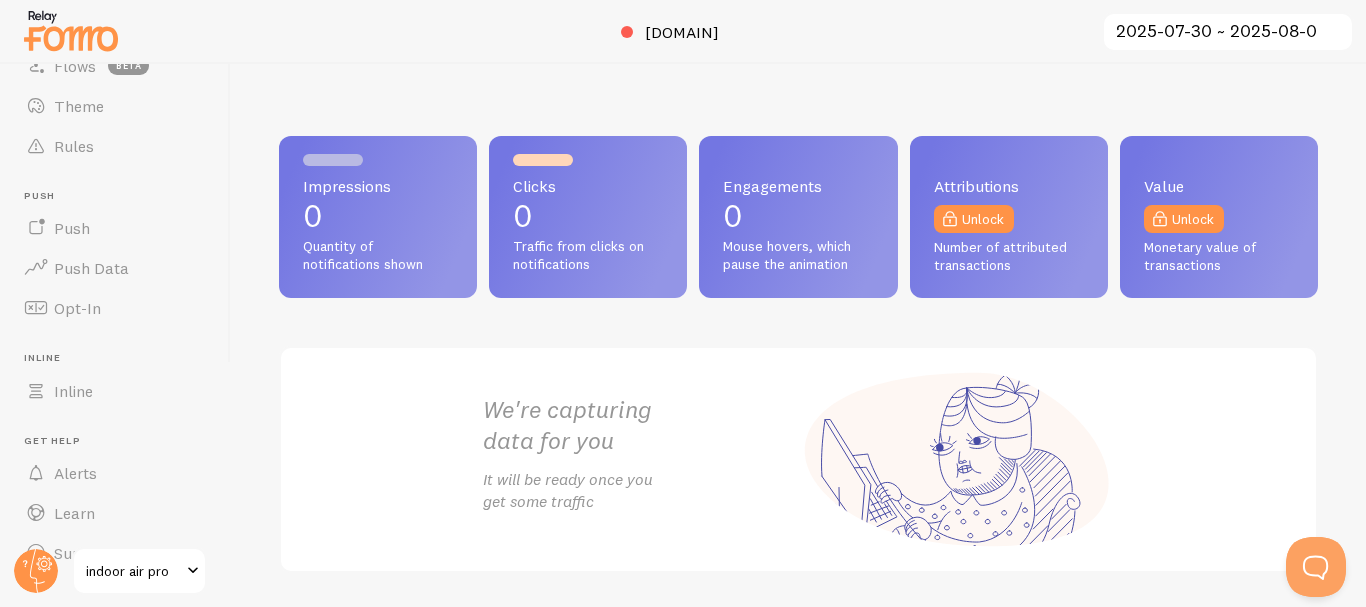 scroll, scrollTop: 259, scrollLeft: 0, axis: vertical 